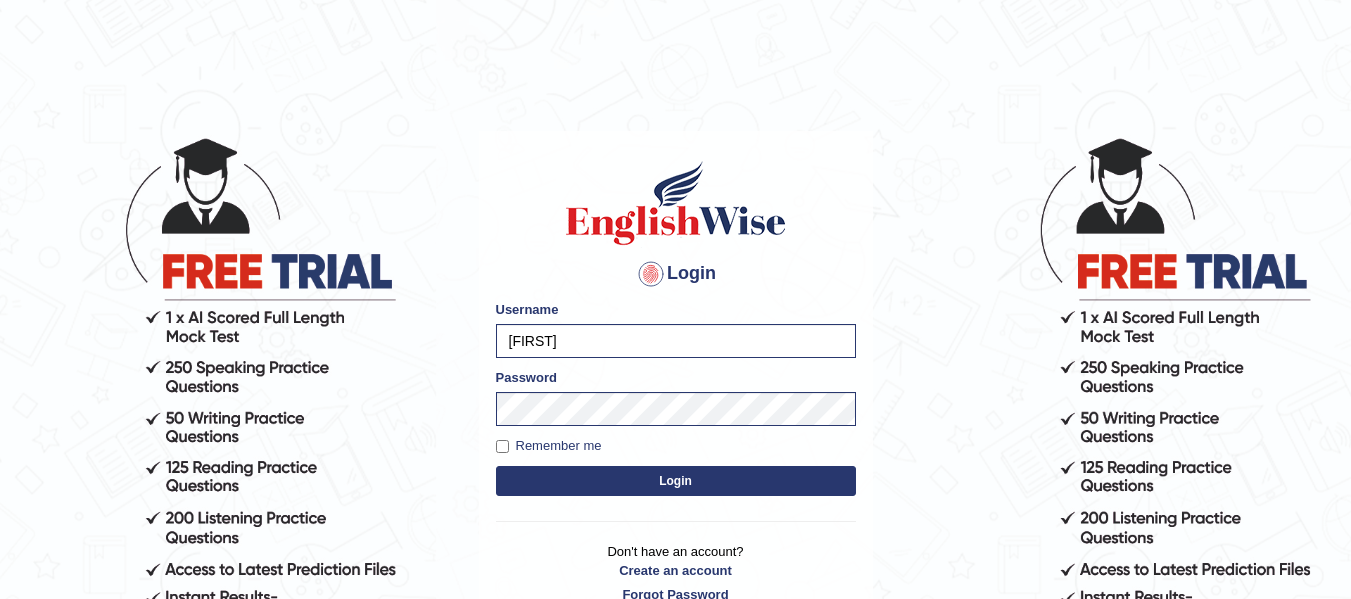 scroll, scrollTop: 0, scrollLeft: 0, axis: both 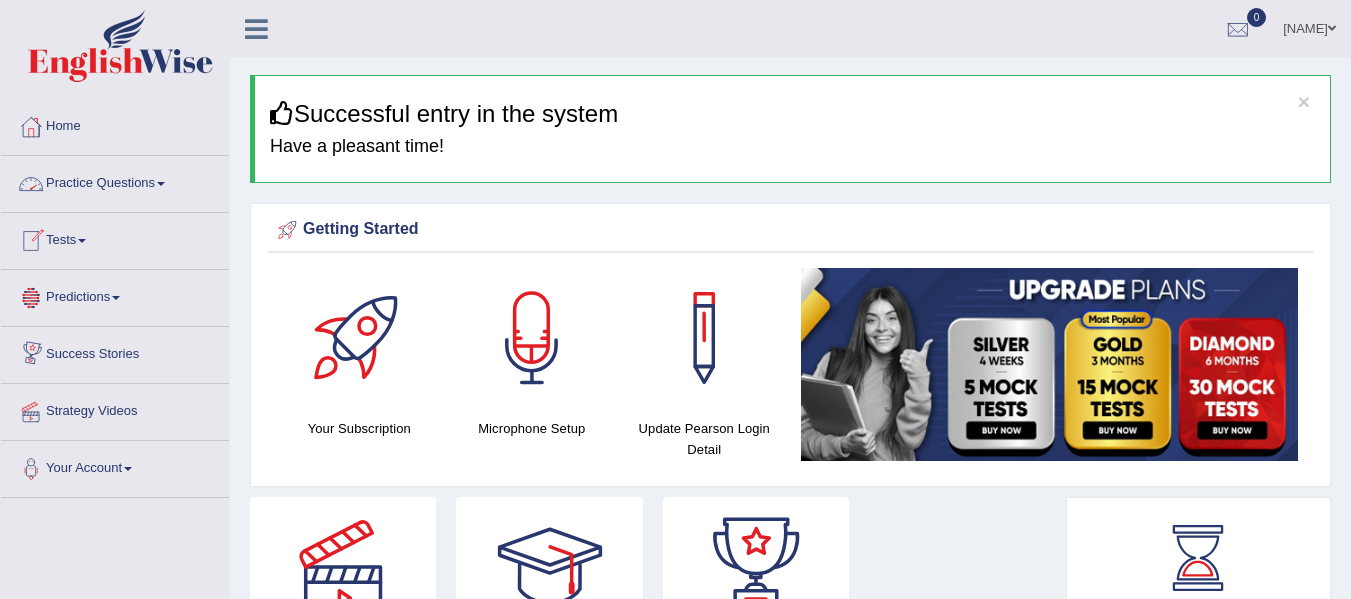 click on "Practice Questions" at bounding box center (115, 181) 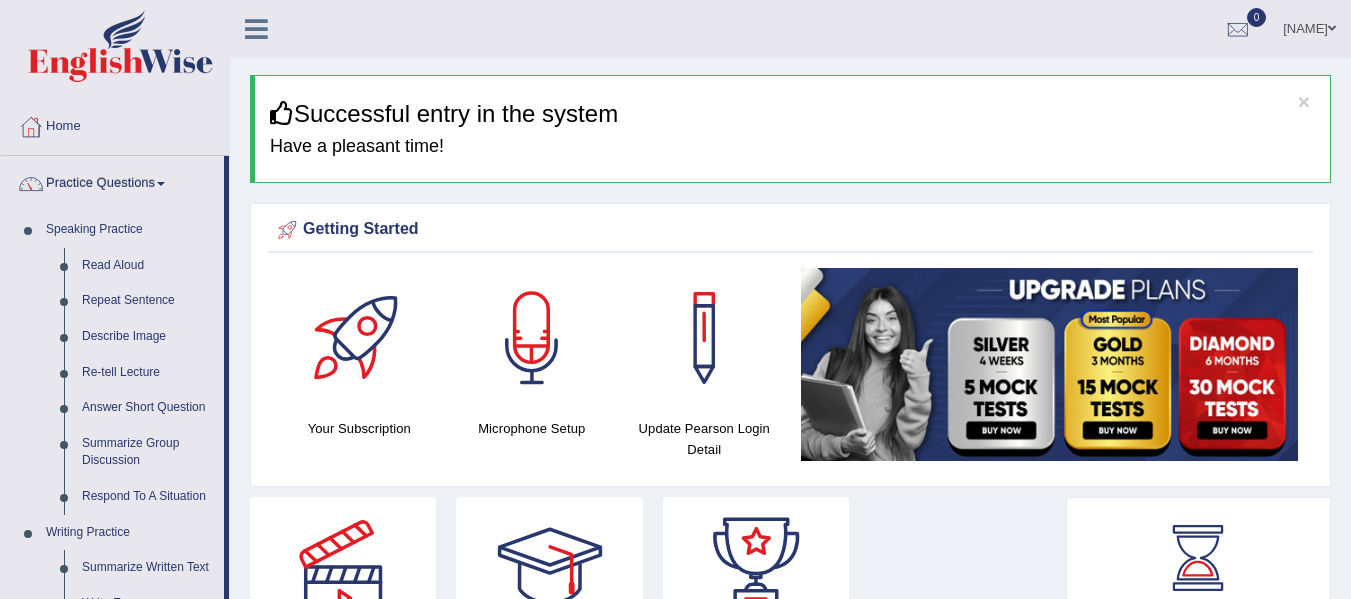 drag, startPoint x: 227, startPoint y: 296, endPoint x: 234, endPoint y: 379, distance: 83.294655 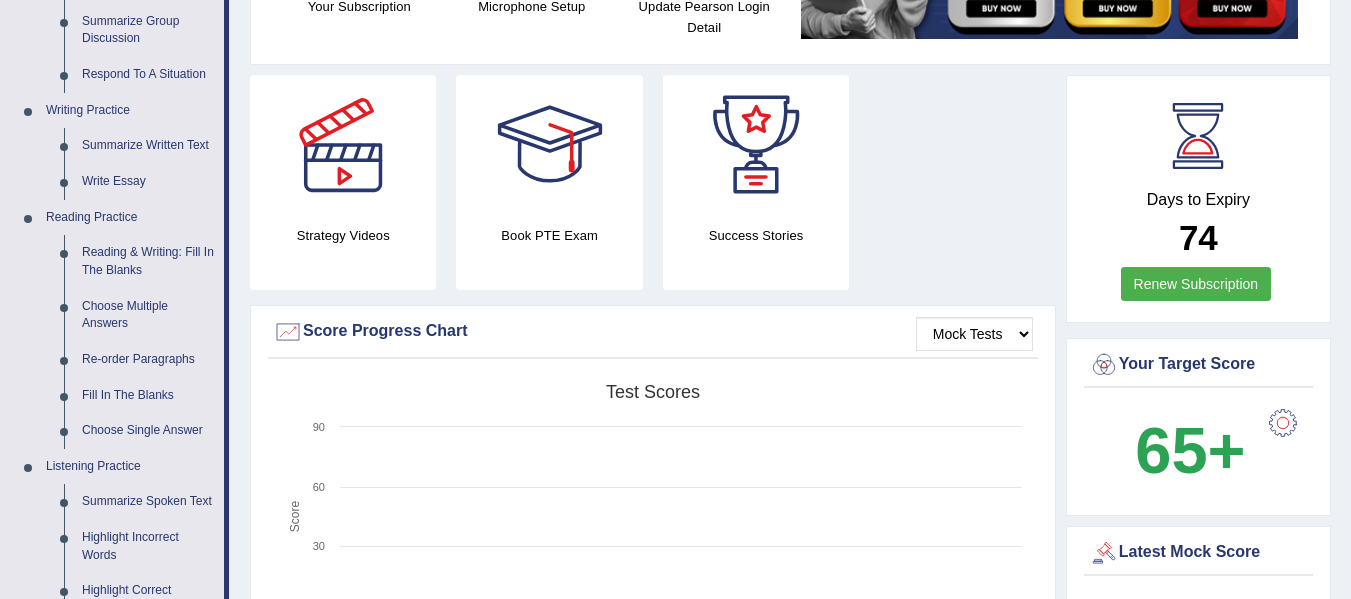 scroll, scrollTop: 411, scrollLeft: 0, axis: vertical 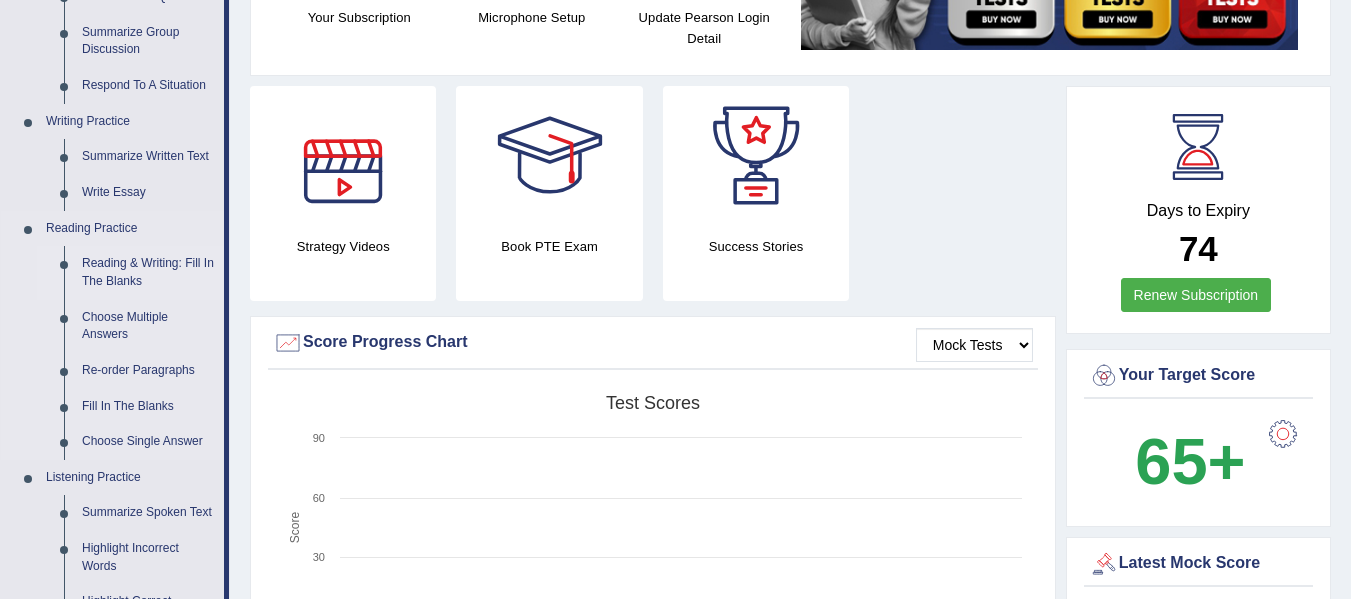 click on "Reading & Writing: Fill In The Blanks" at bounding box center [148, 272] 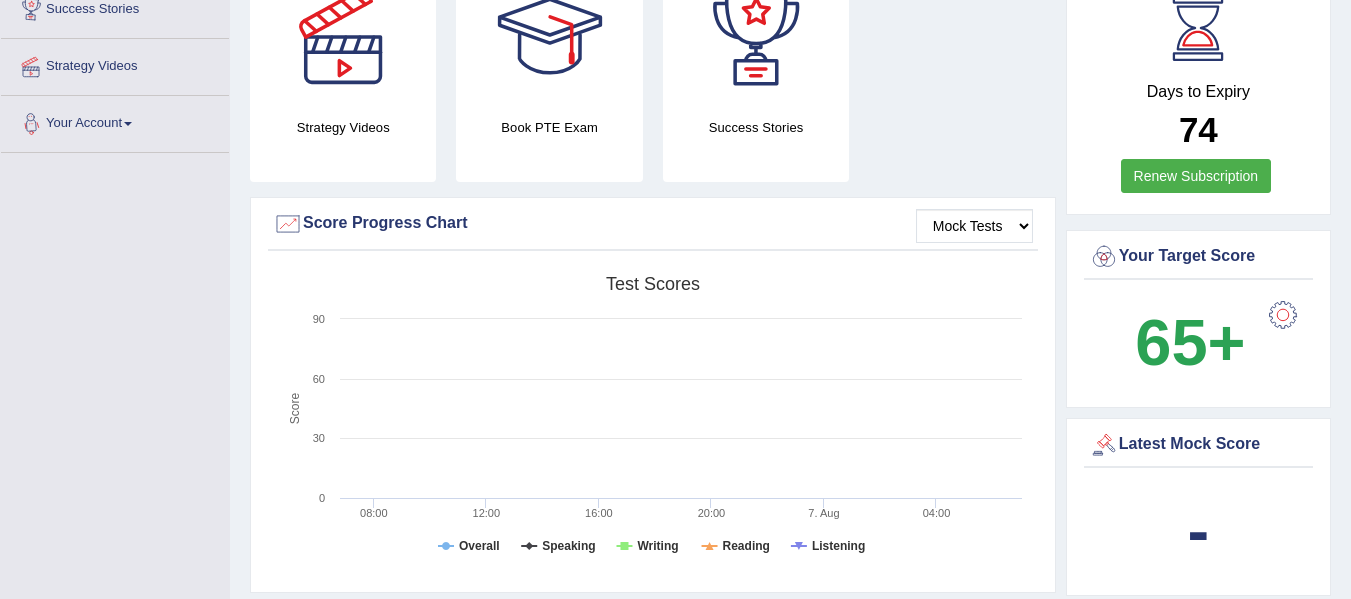 scroll, scrollTop: 737, scrollLeft: 0, axis: vertical 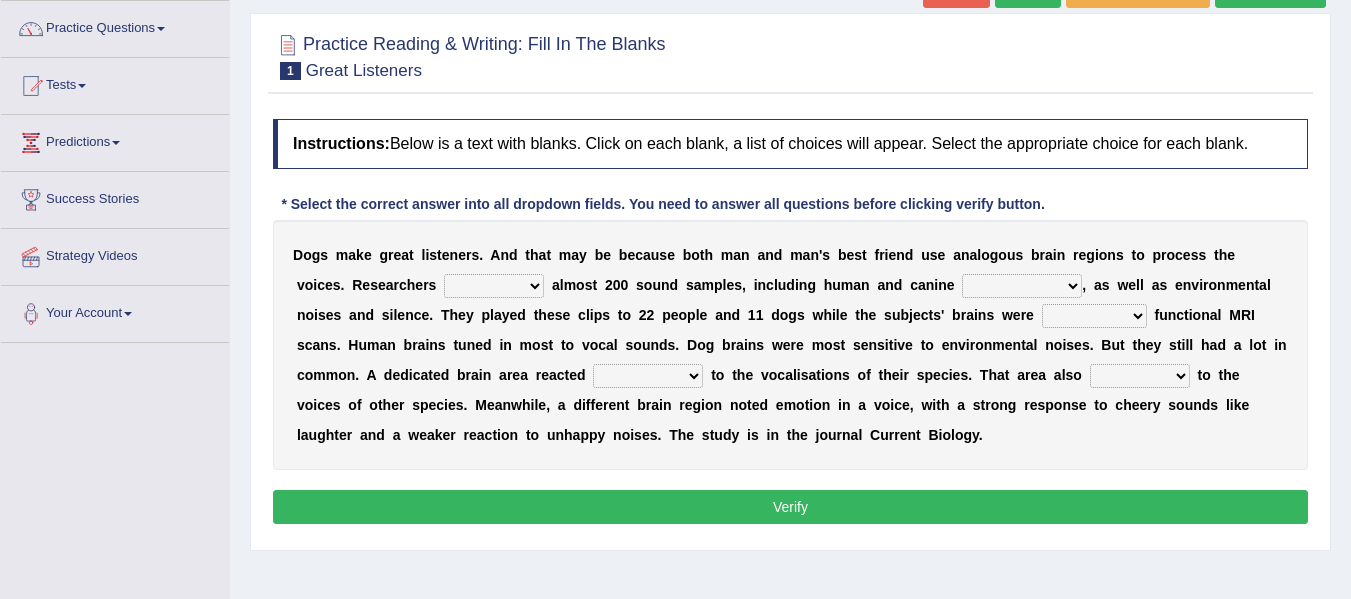 click on "collected herald developed checkup" at bounding box center (494, 286) 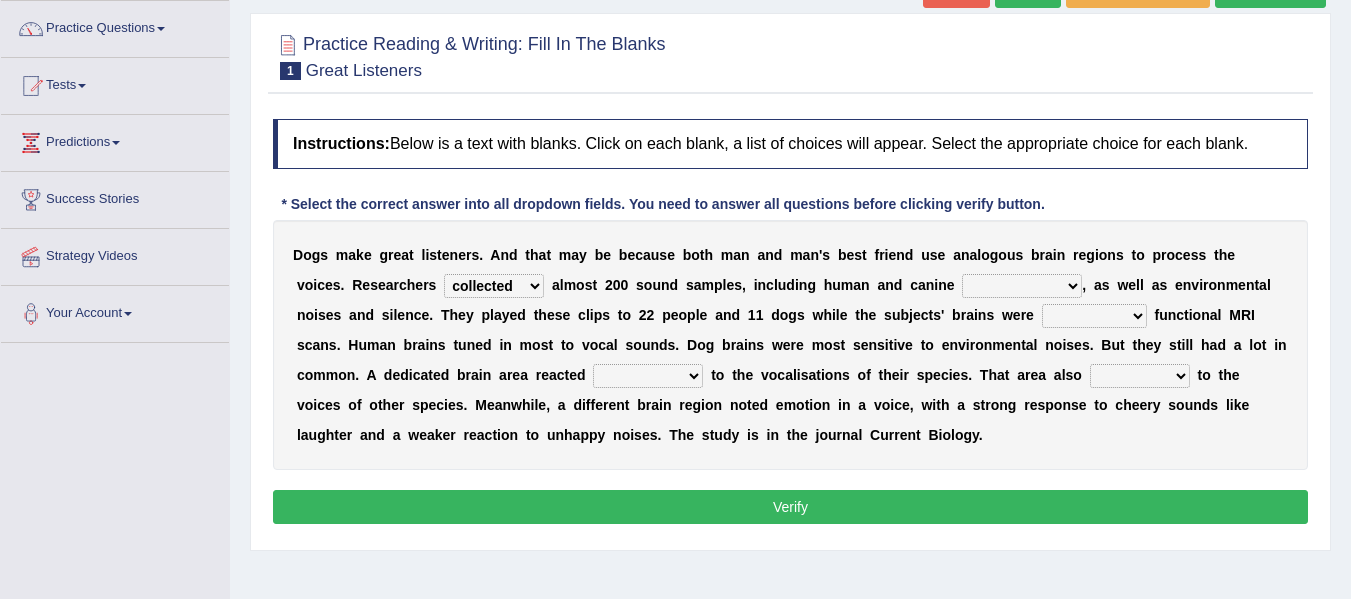 click on "collected herald developed checkup" at bounding box center [494, 286] 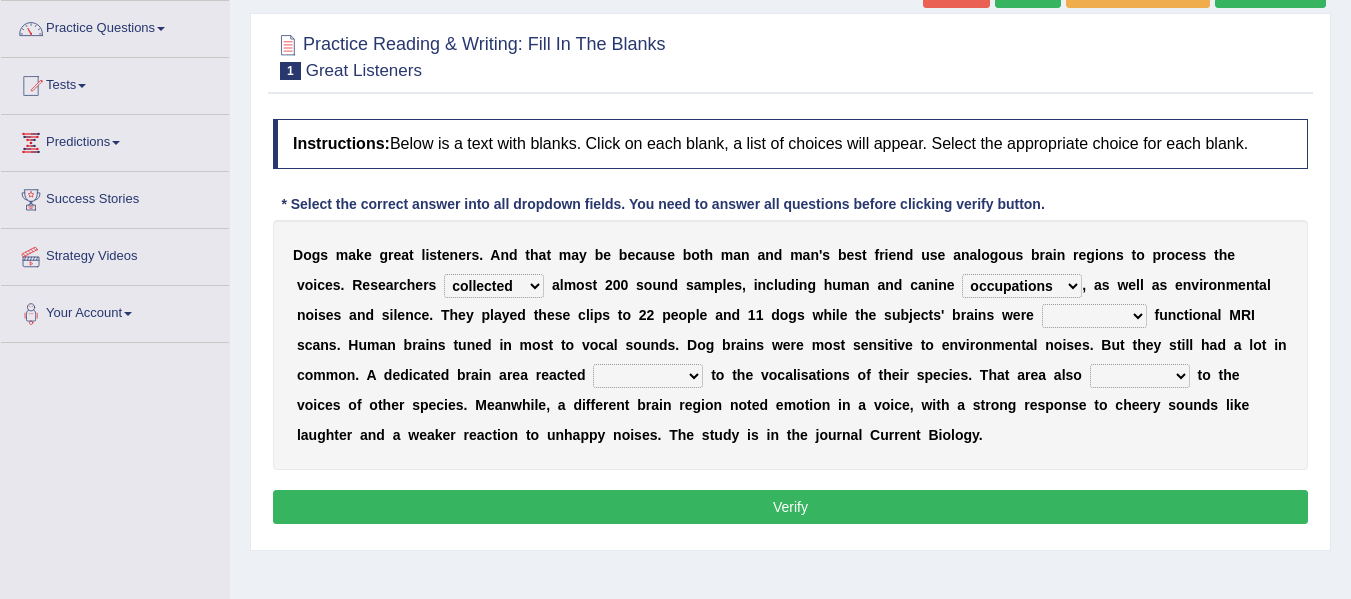 click on "sameness volcalizations occupations deformations" at bounding box center (1022, 286) 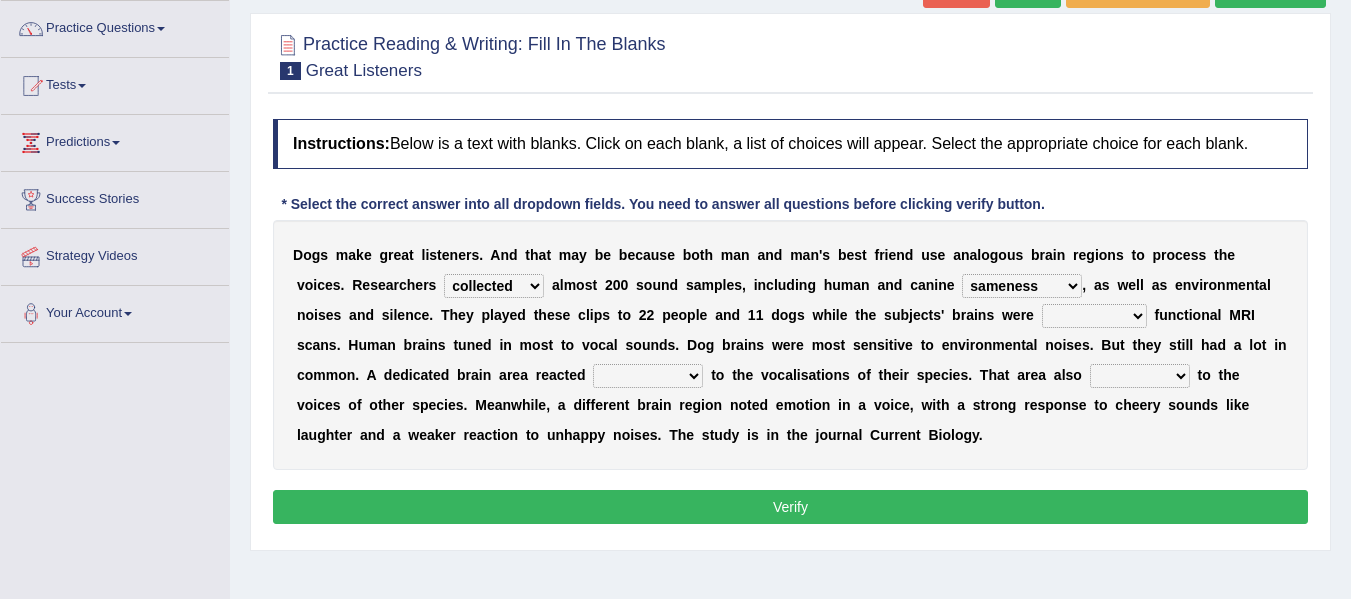 click on "sameness volcalizations occupations deformations" at bounding box center [1022, 286] 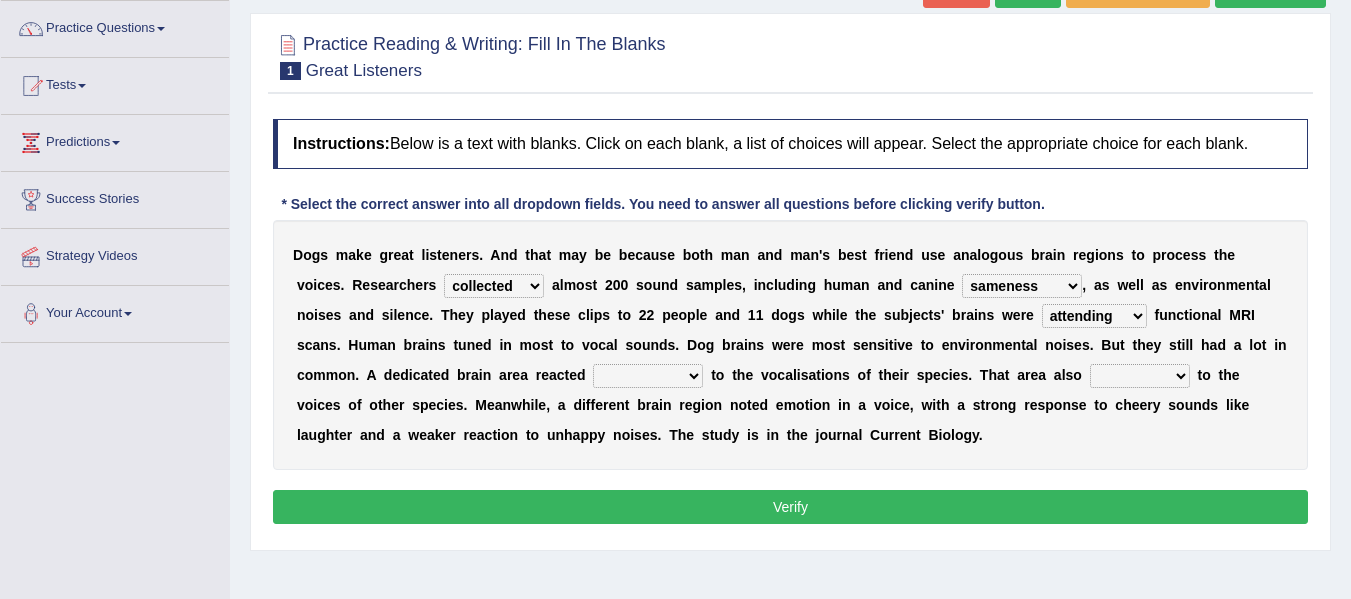 click on "foamy deformatory strongly horny" at bounding box center [648, 376] 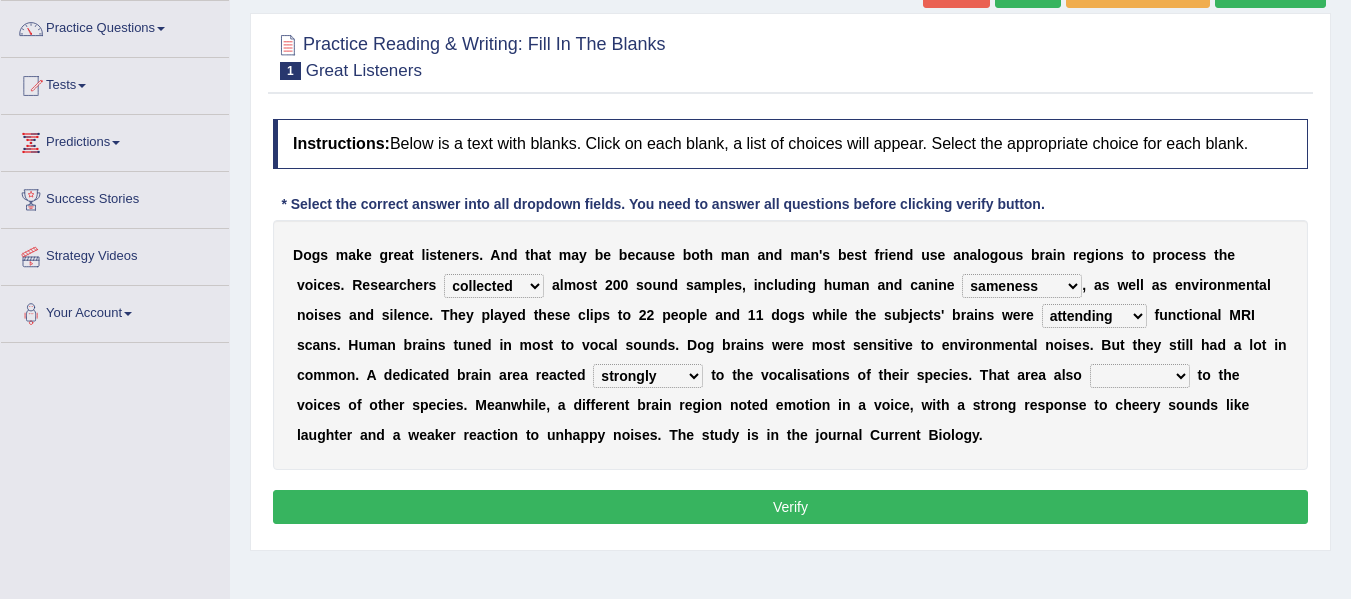 click on "splatted shoplift insulted responded" at bounding box center [1140, 376] 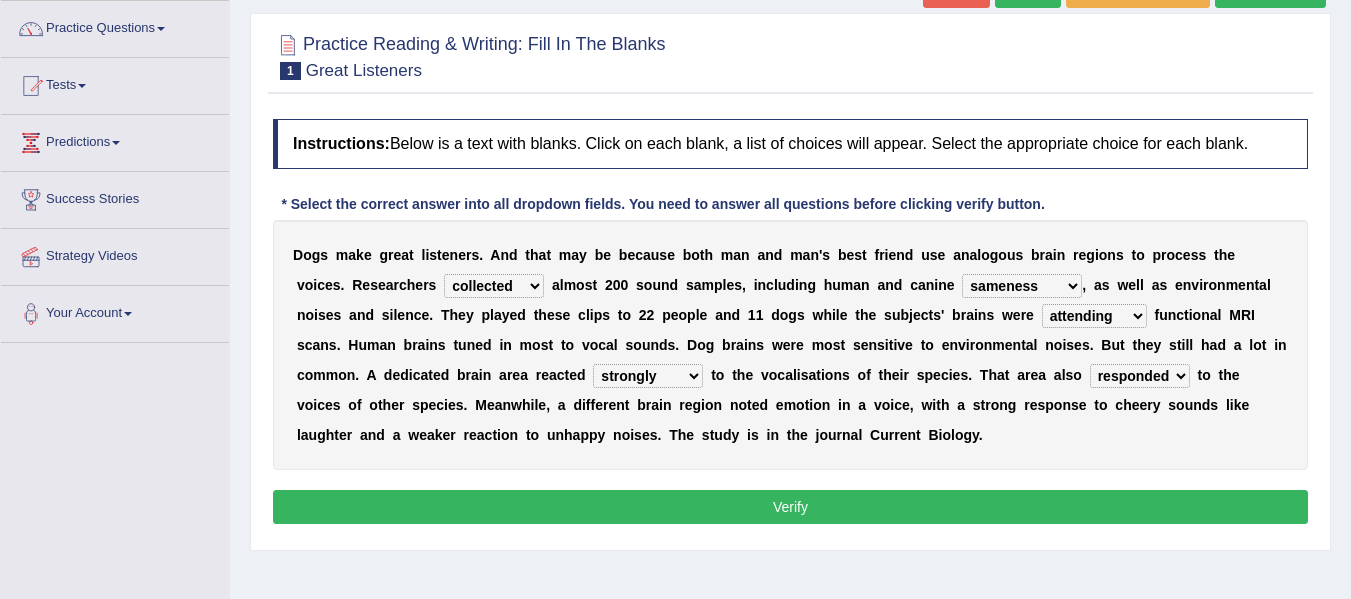click on "splatted shoplift insulted responded" at bounding box center (1140, 376) 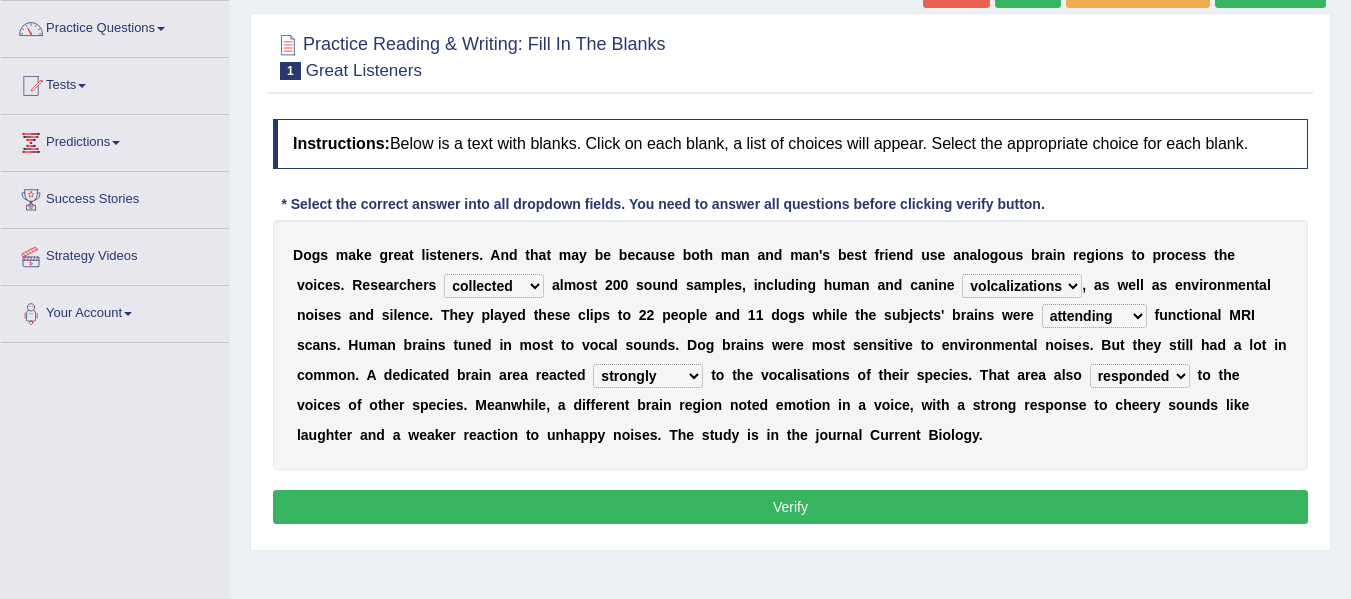 click on "sameness volcalizations occupations deformations" at bounding box center [1022, 286] 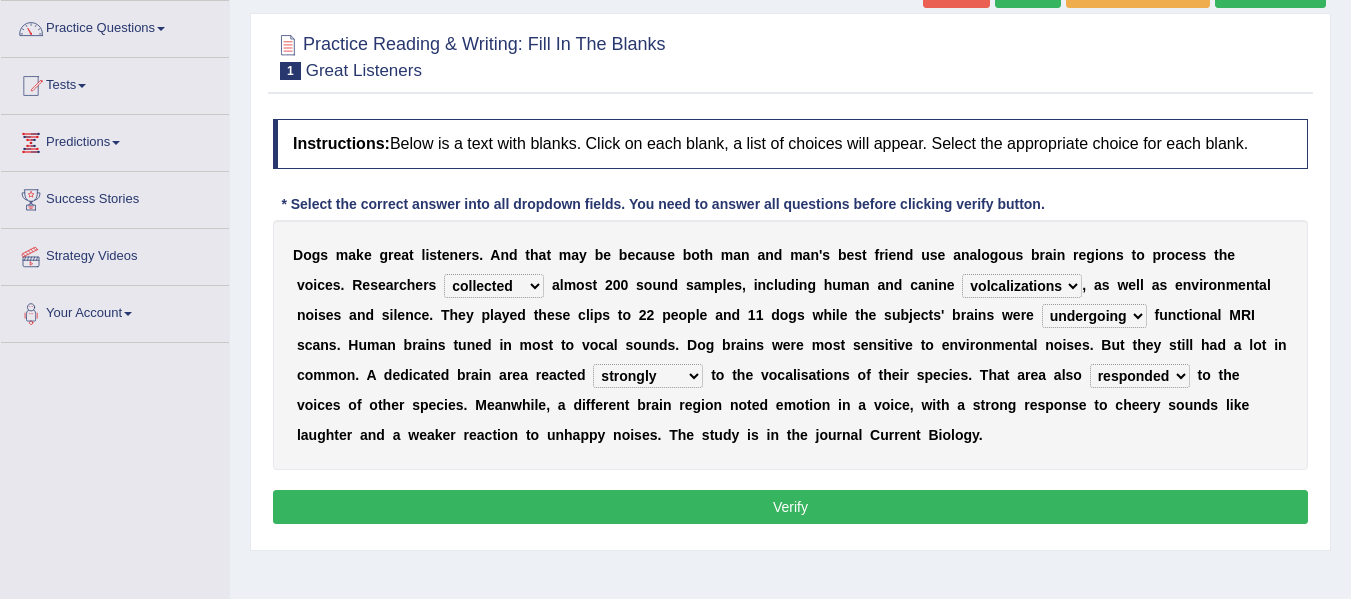 click on "conducting attending undergoing examining" at bounding box center [1094, 316] 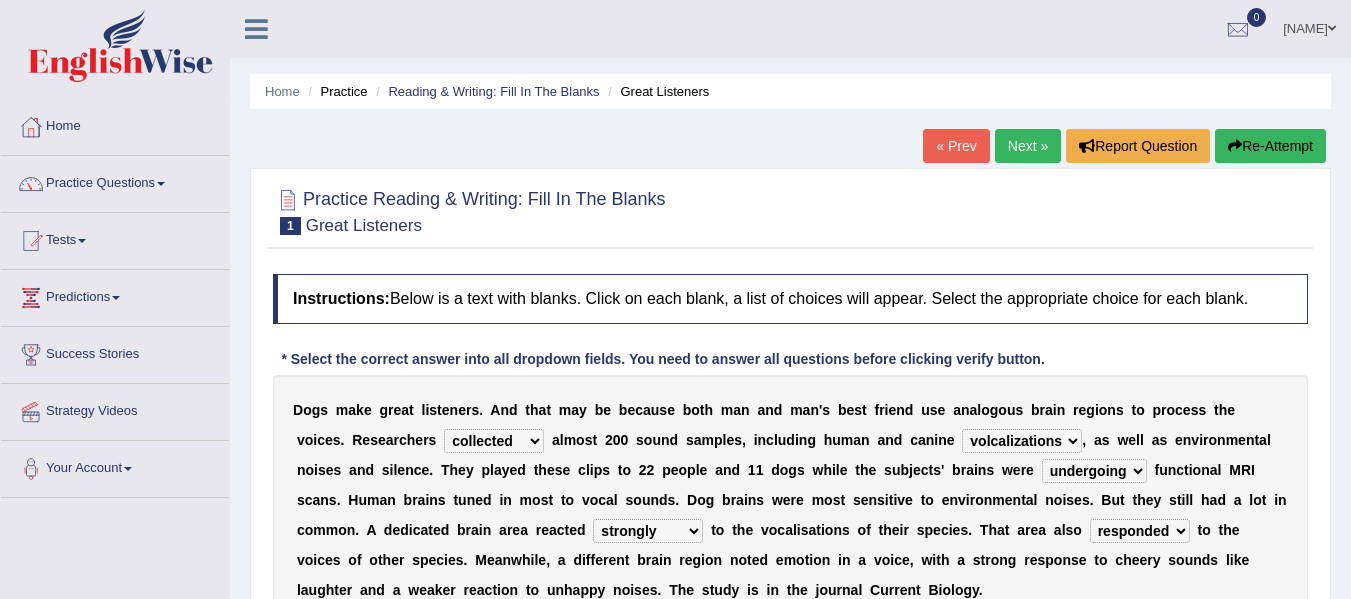 click on "Next »" at bounding box center [1028, 146] 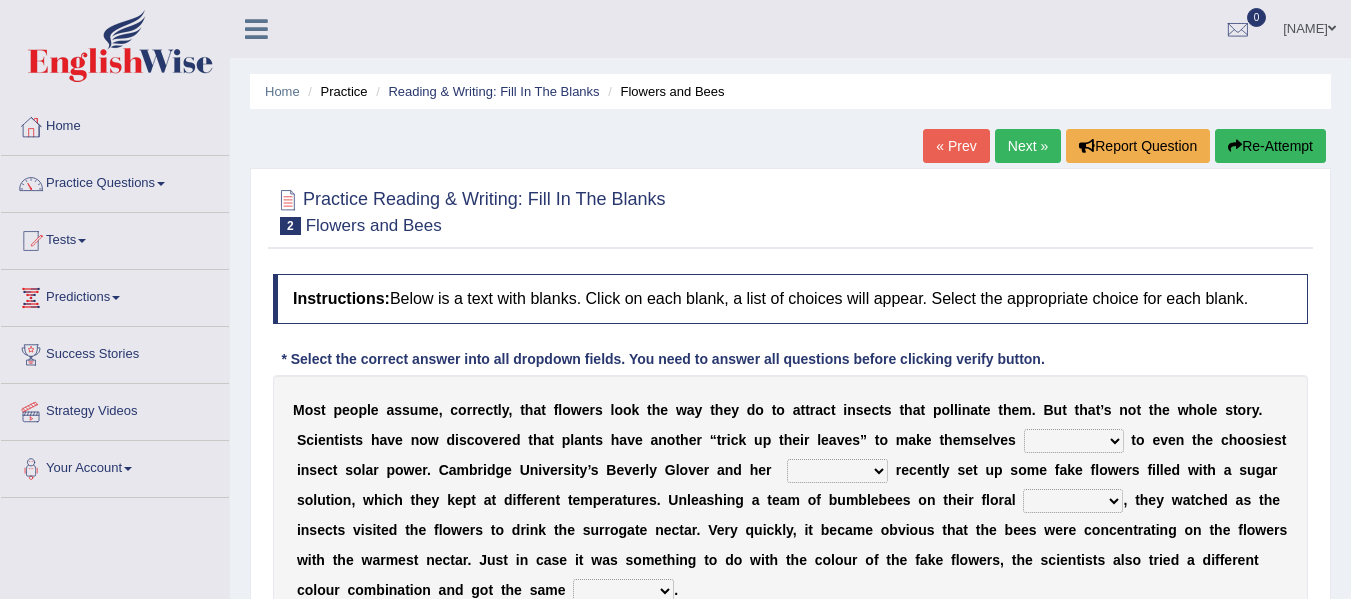 scroll, scrollTop: 0, scrollLeft: 0, axis: both 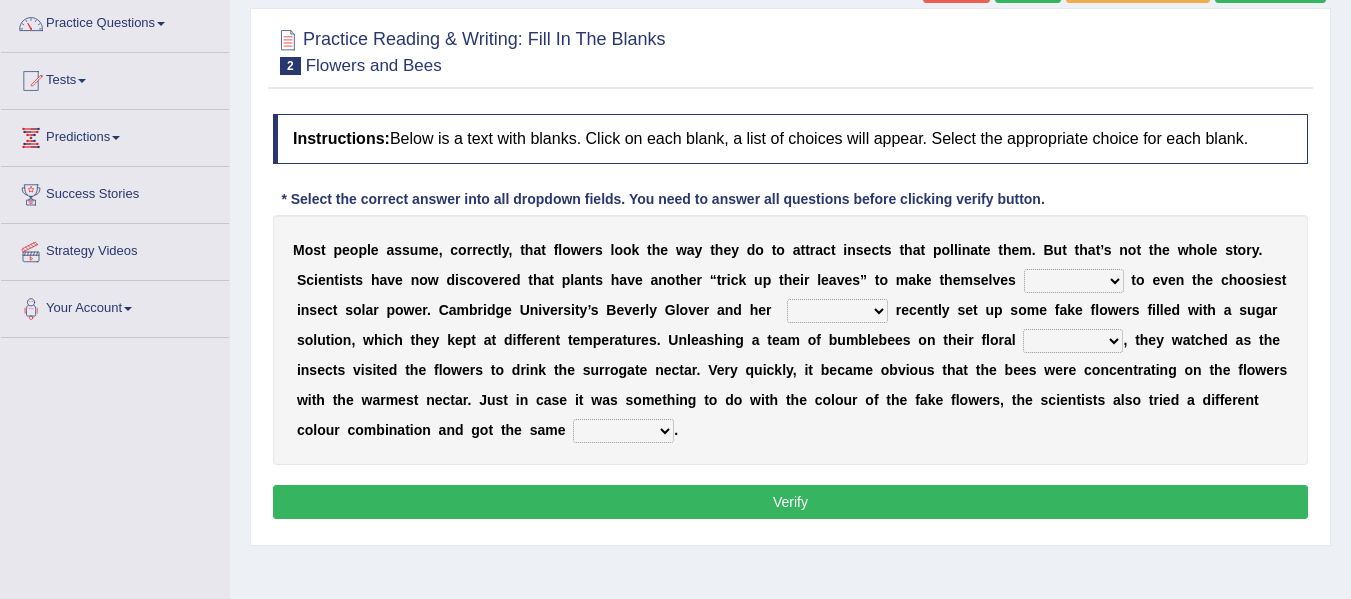 click on "irresistible foundable rounded astounded" at bounding box center (1074, 281) 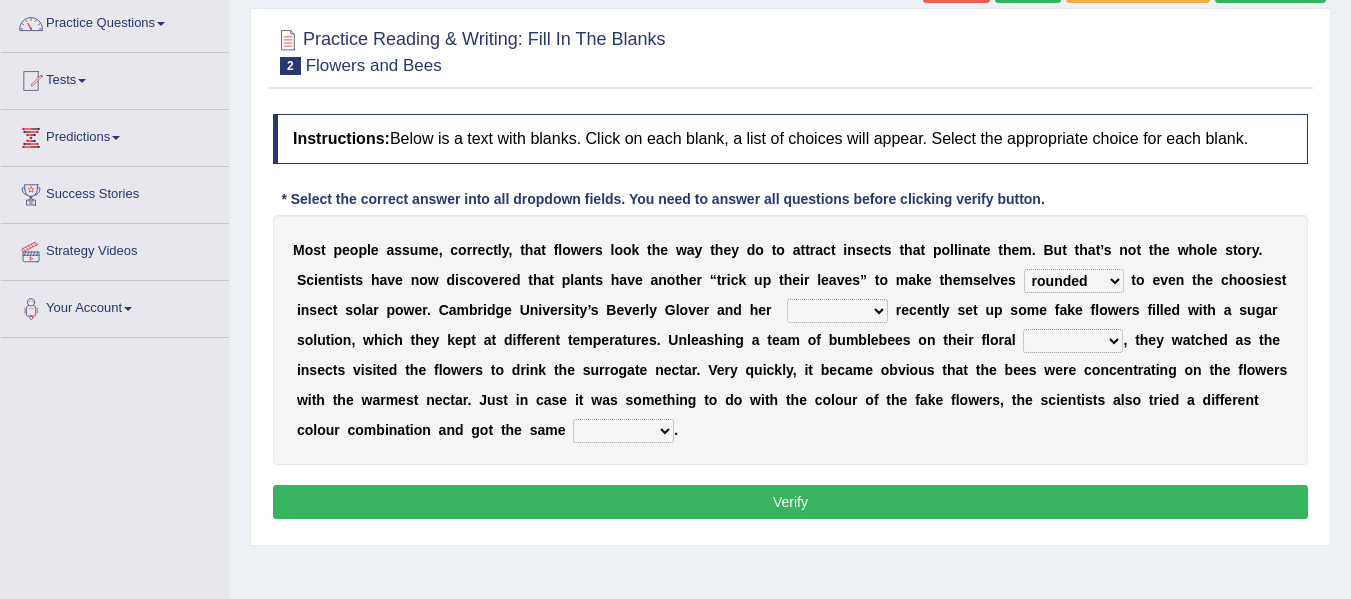 click on "irresistible foundable rounded astounded" at bounding box center (1074, 281) 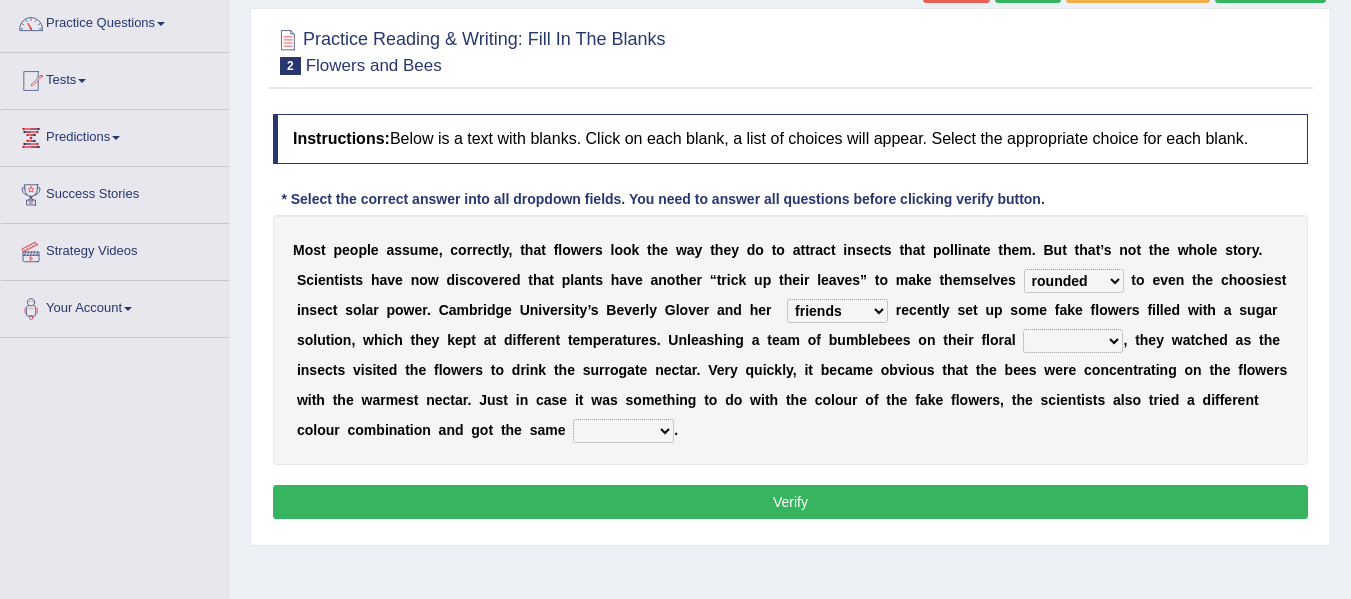 click on "friends relatives colleagues workers" at bounding box center (837, 311) 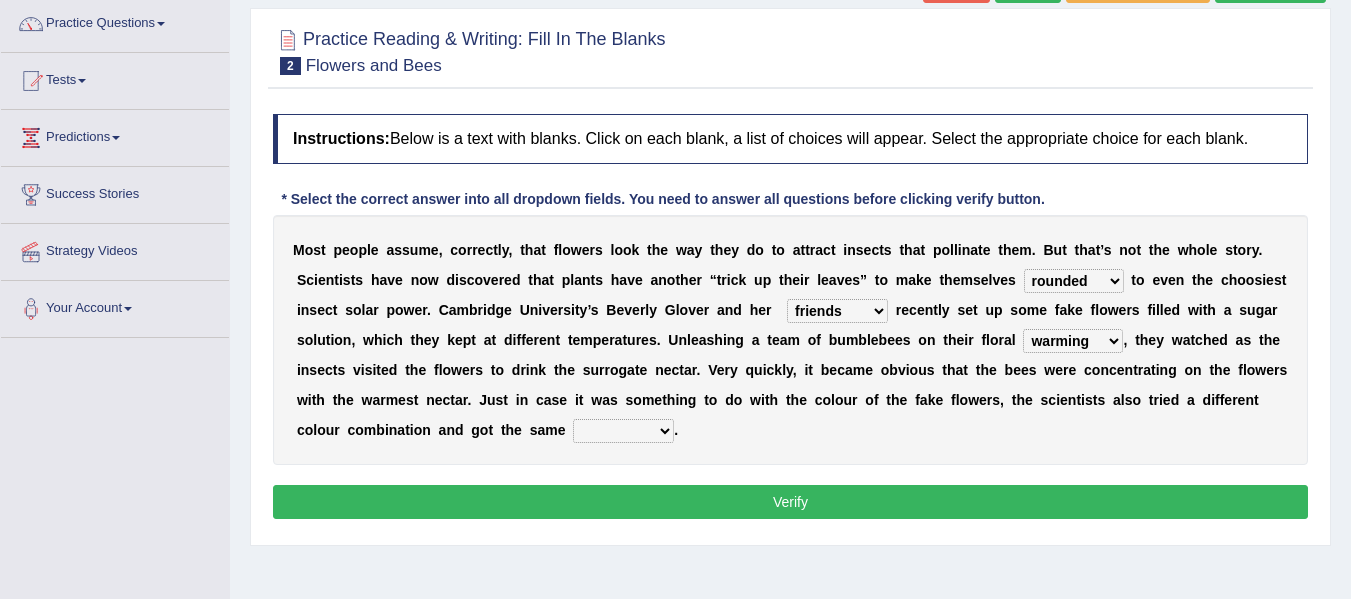 click on "sufferings offerings warming colouring" at bounding box center [1073, 341] 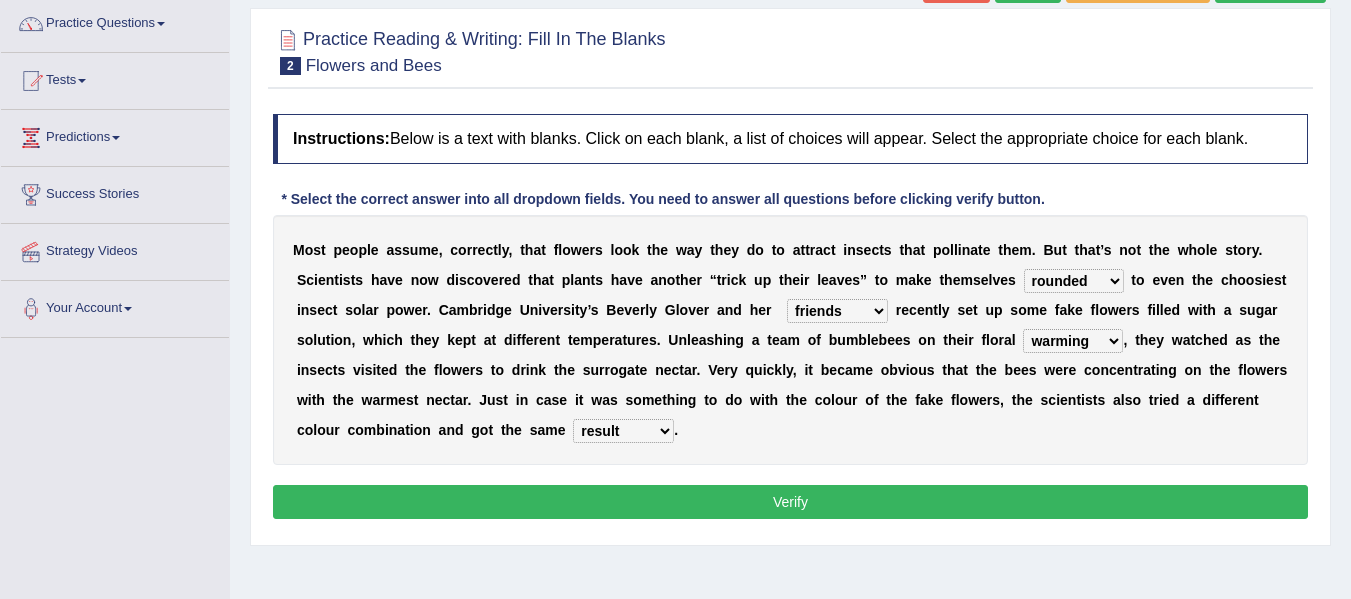 click on "ensigns result affirmation codes" at bounding box center [623, 431] 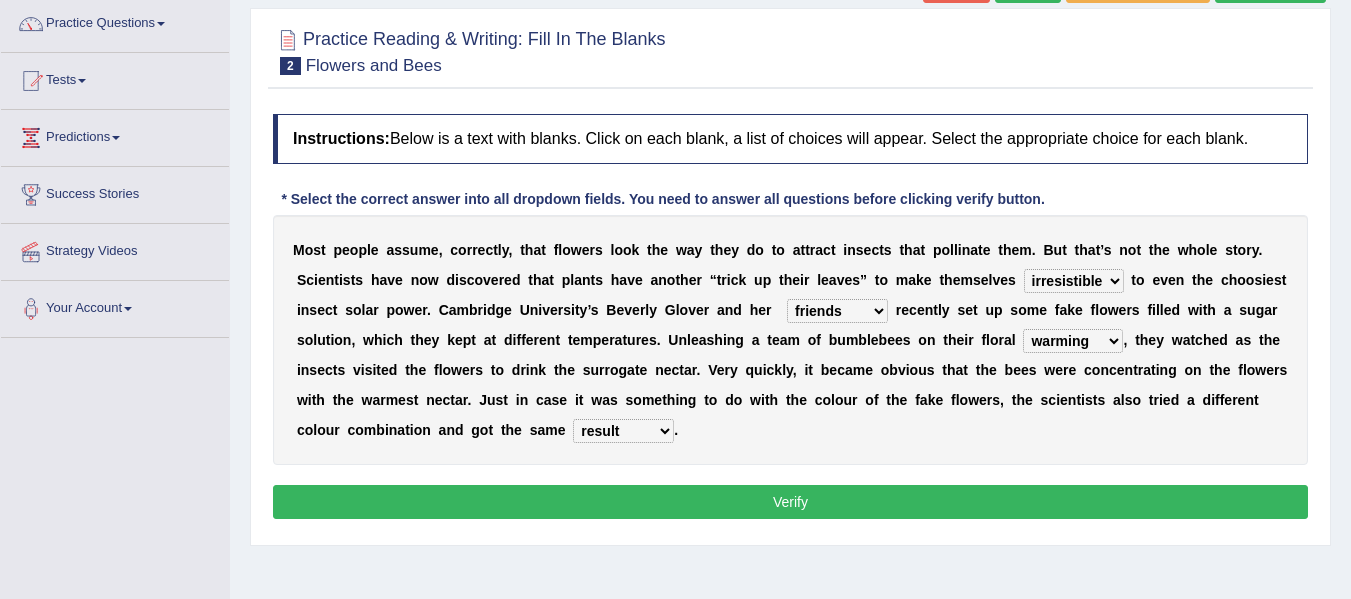 click on "irresistible foundable rounded astounded" at bounding box center [1074, 281] 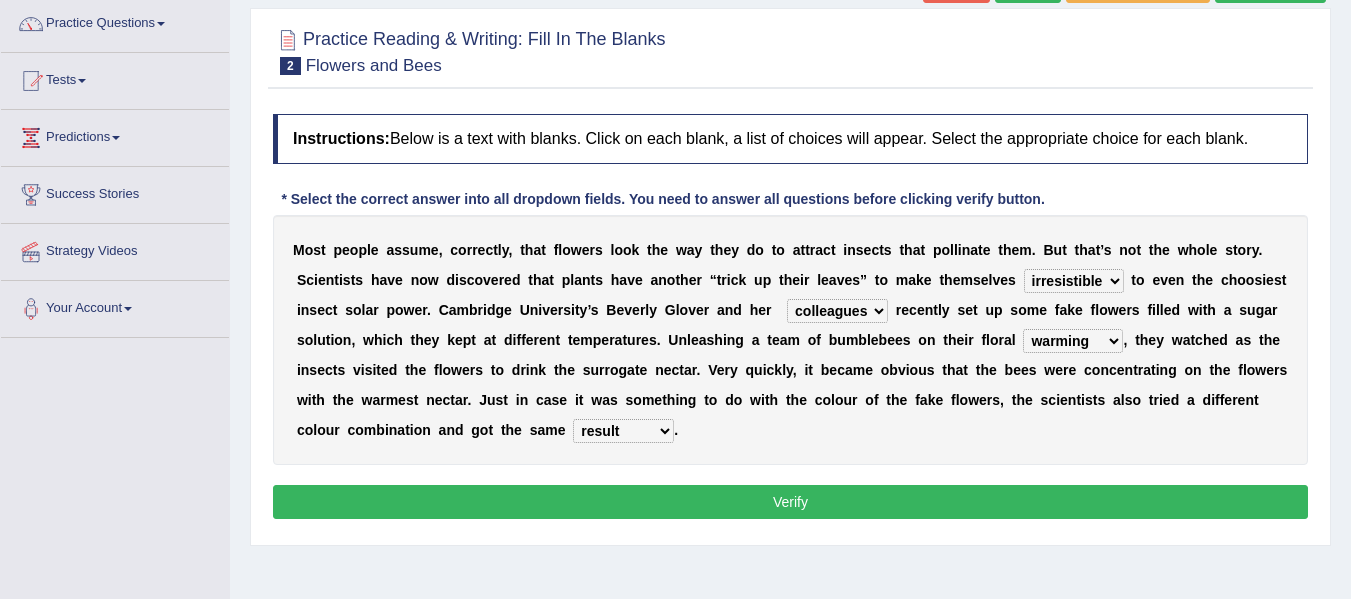 click on "friends relatives colleagues workers" at bounding box center (837, 311) 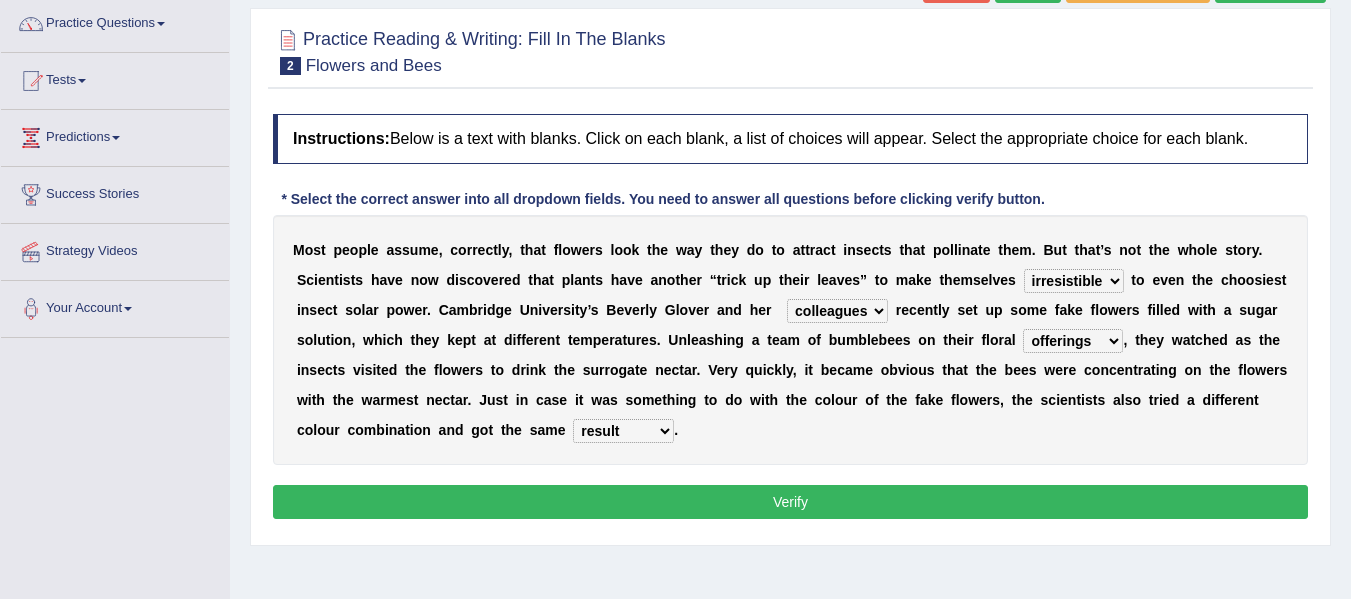 click on "sufferings offerings warming colouring" at bounding box center (1073, 341) 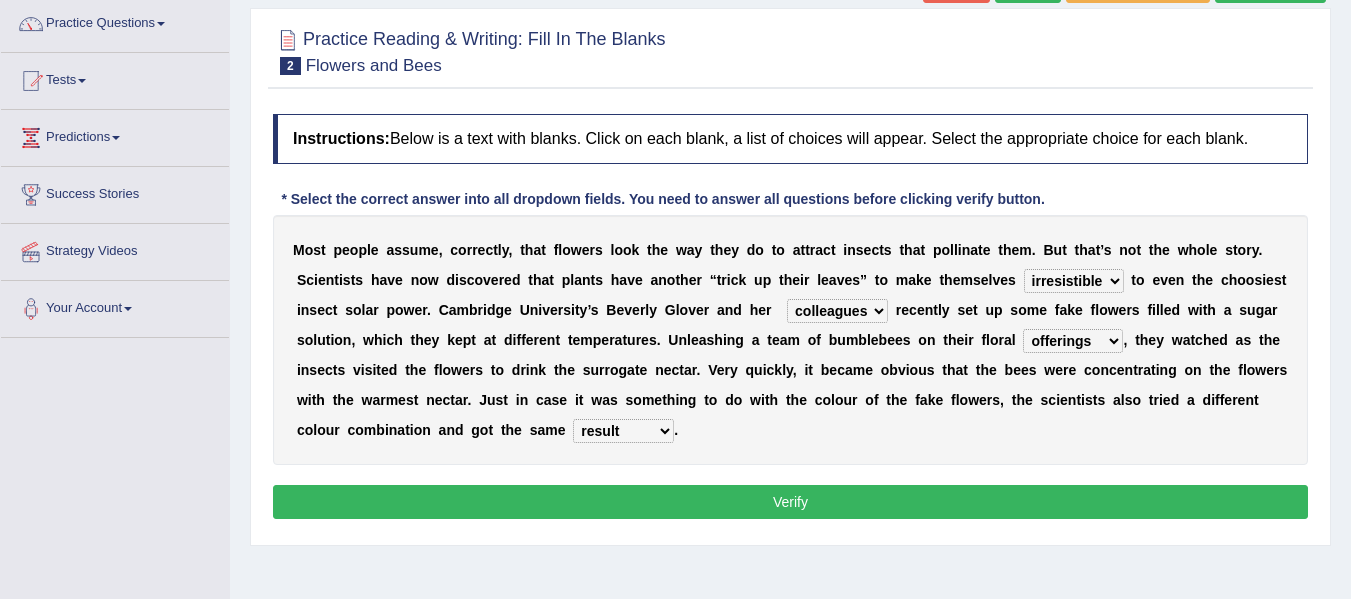 click on "Verify" at bounding box center [790, 502] 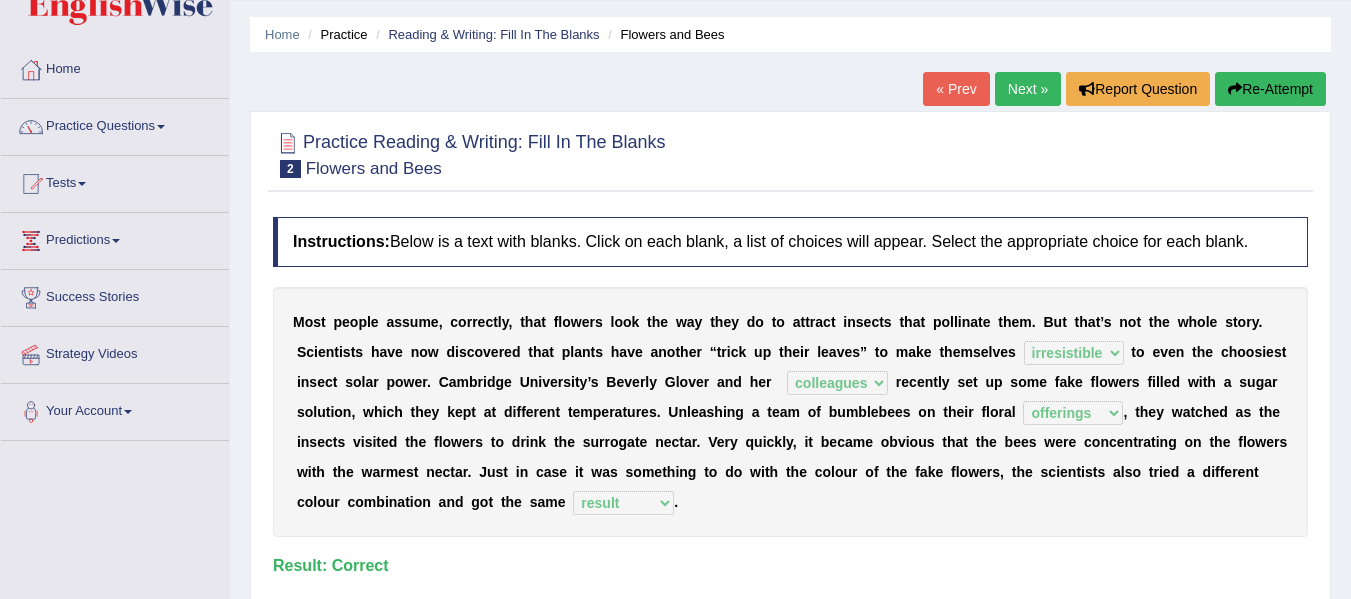 scroll, scrollTop: 7, scrollLeft: 0, axis: vertical 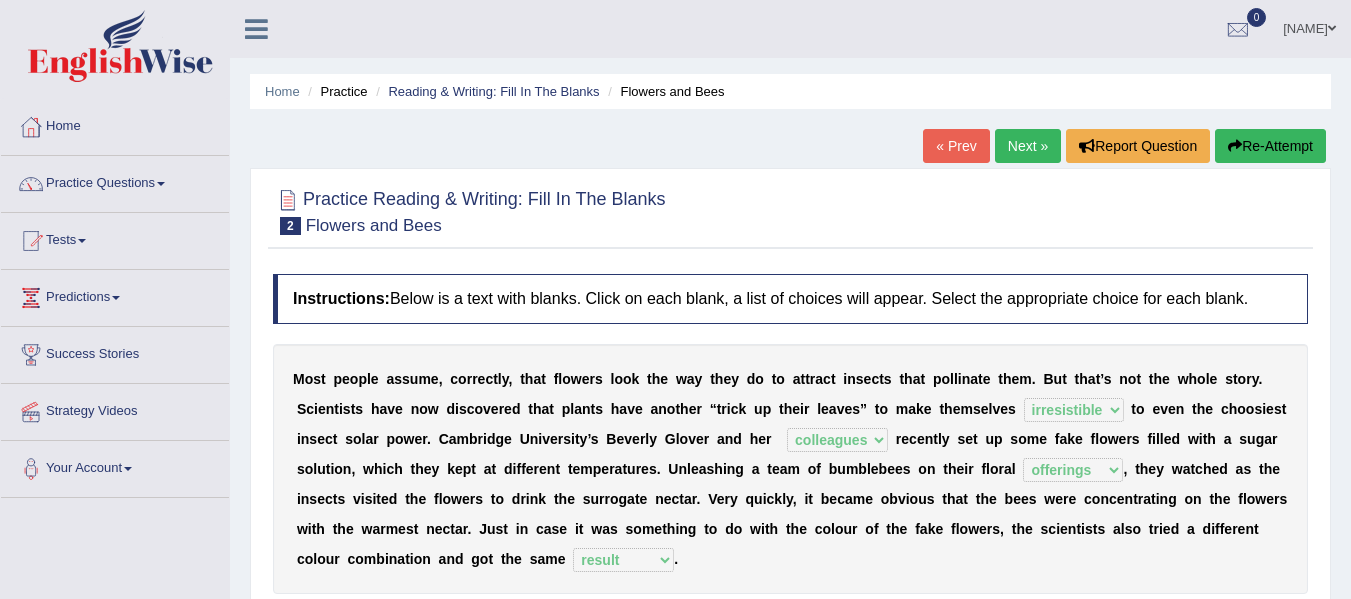 click on "Next »" at bounding box center [1028, 146] 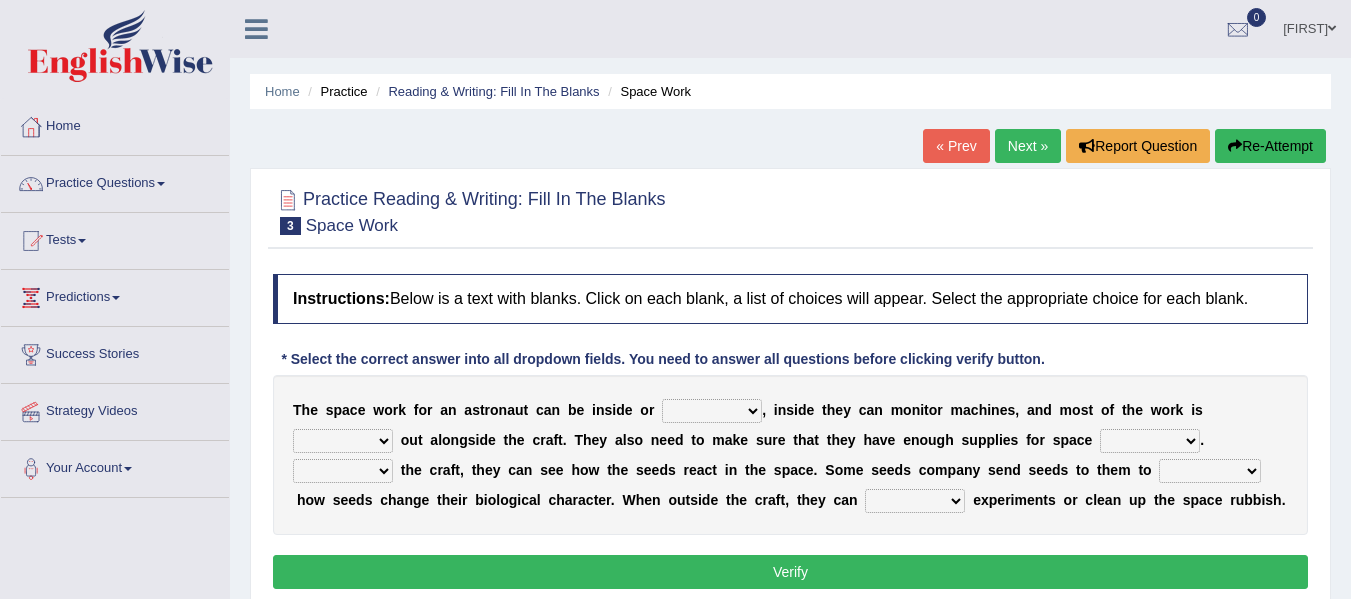 scroll, scrollTop: 0, scrollLeft: 0, axis: both 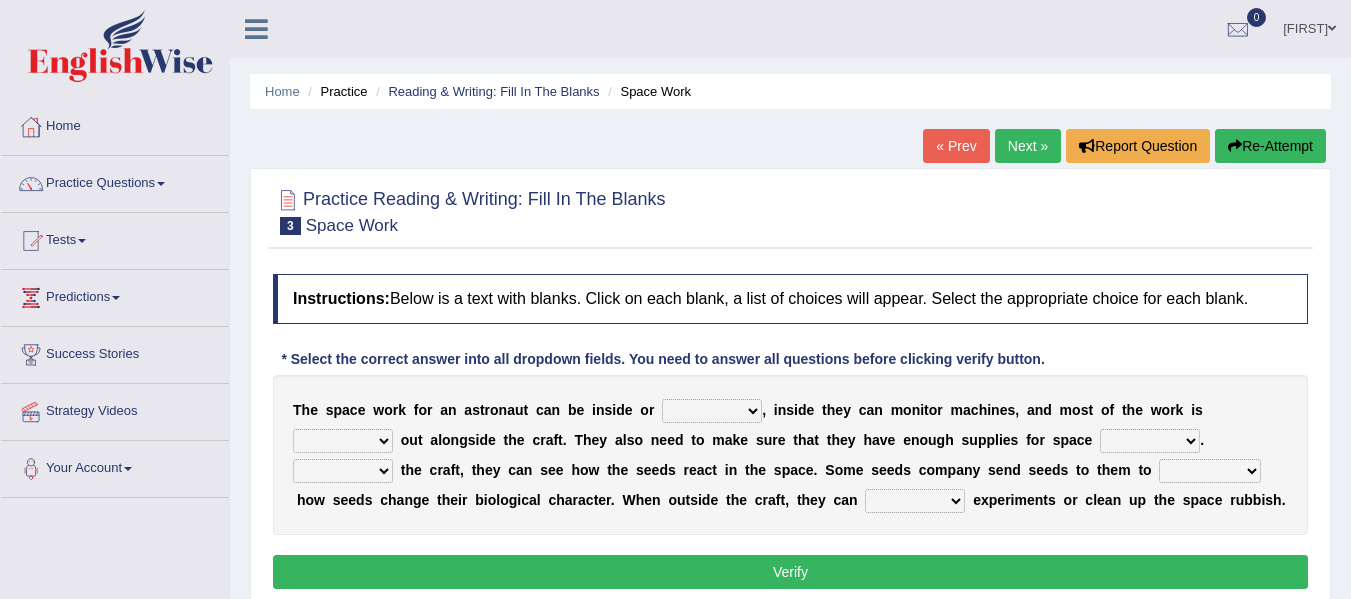 click on "anywhere outside wherever slided" at bounding box center (712, 411) 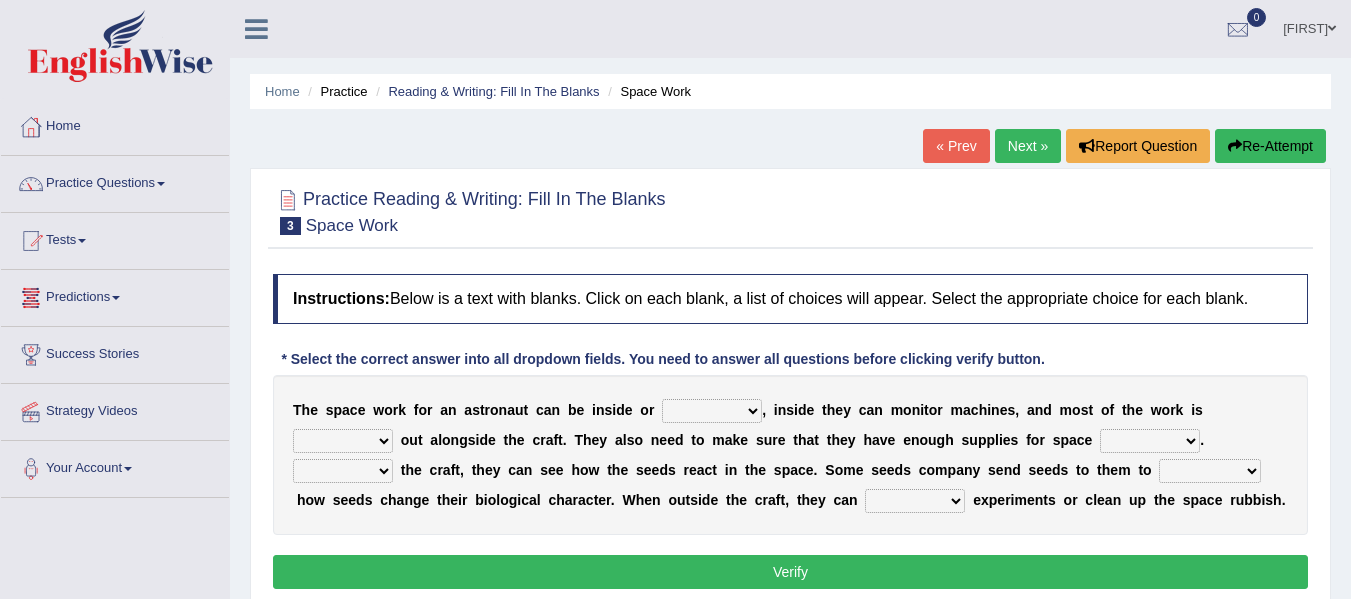 click on "Taarini
Toggle navigation
Username: Taarini
Access Type: Online
Subscription: Gold Package
Log out
0
See All Alerts" at bounding box center [958, 28] 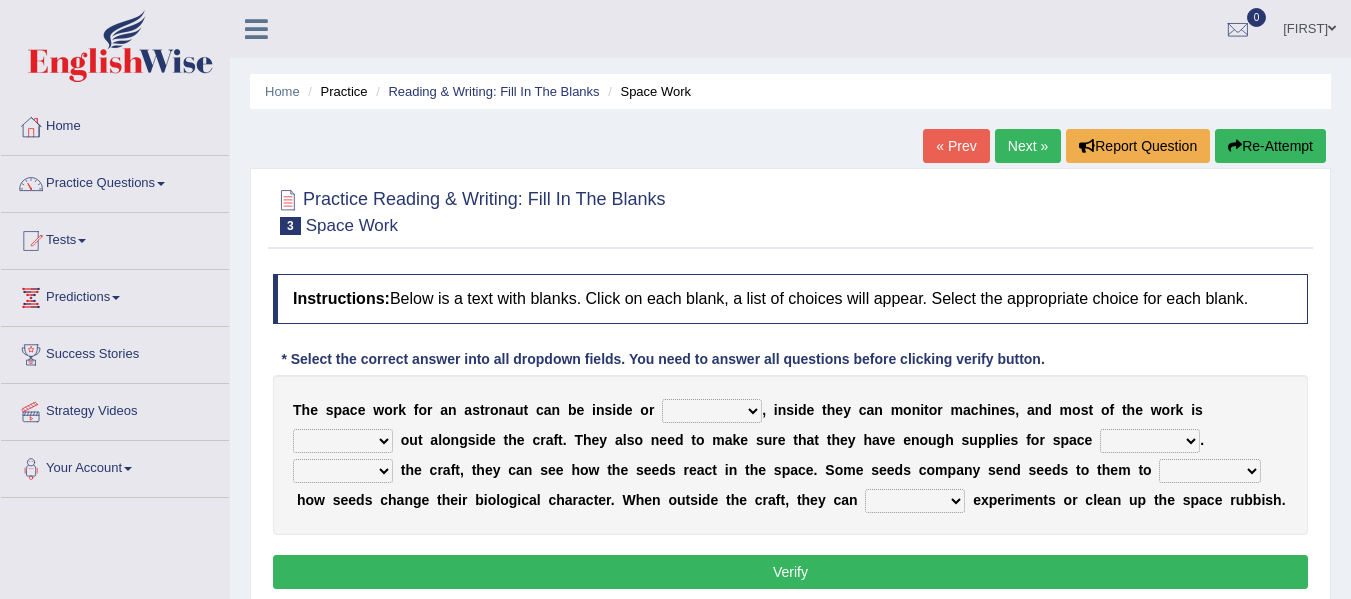 click on "anywhere outside wherever slided" at bounding box center [712, 411] 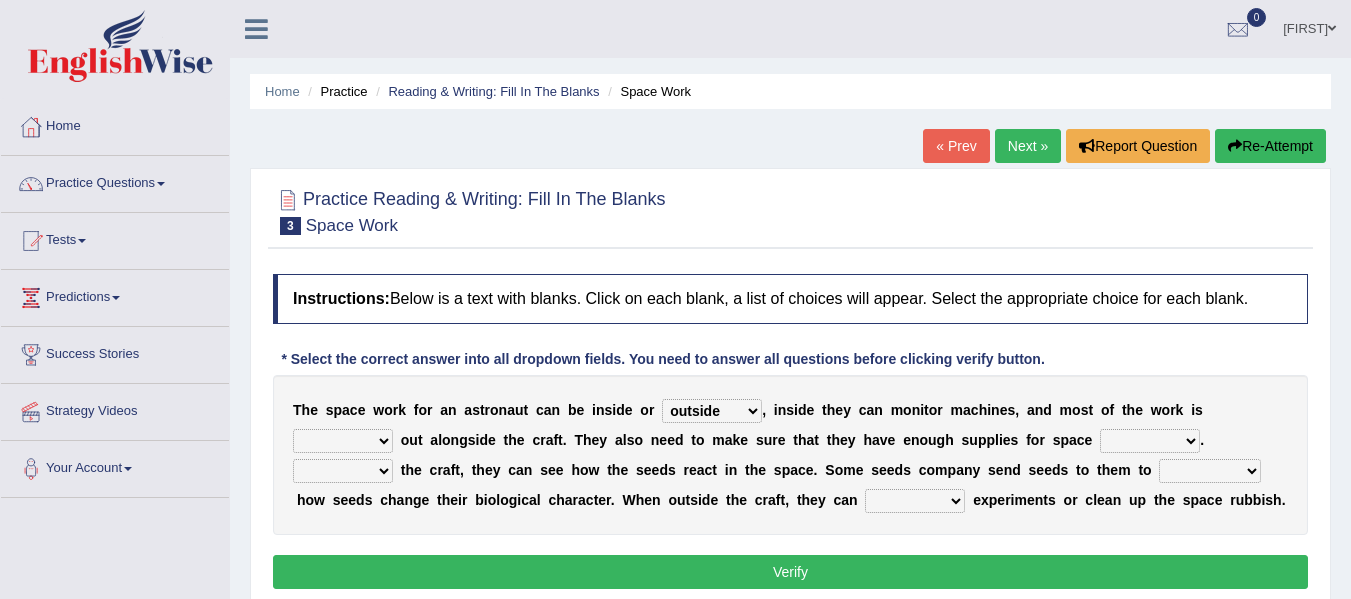click on "anywhere outside wherever slided" at bounding box center [712, 411] 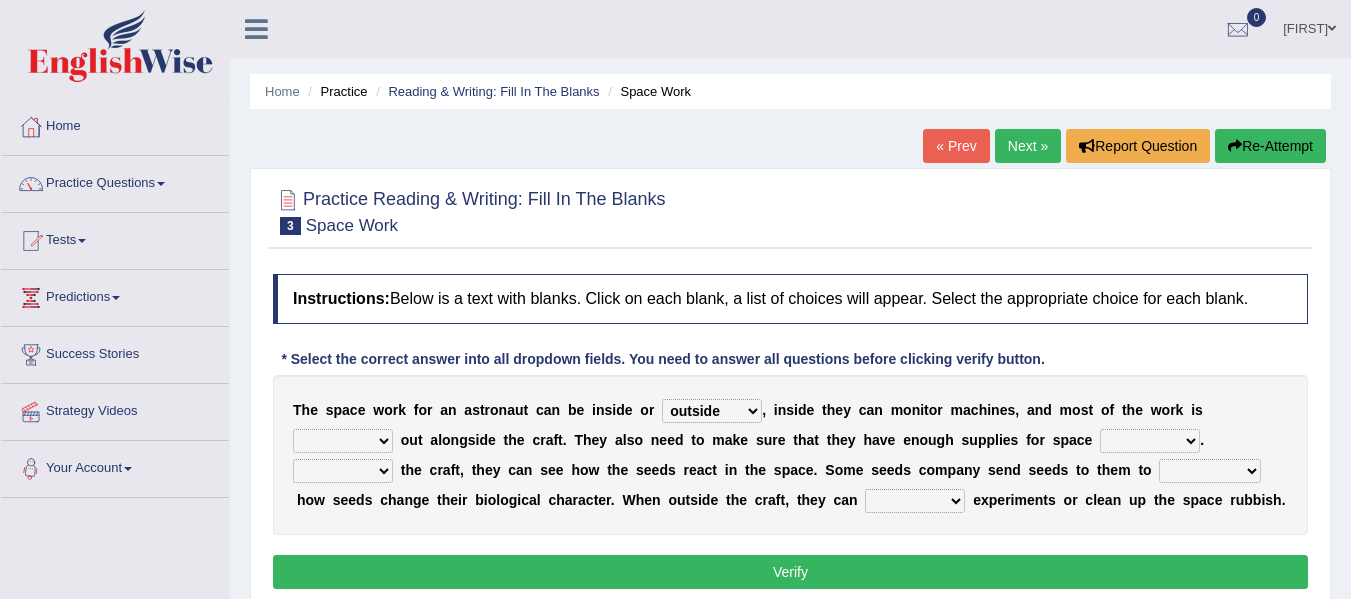 click on "forwarded carried longed stared" at bounding box center (343, 441) 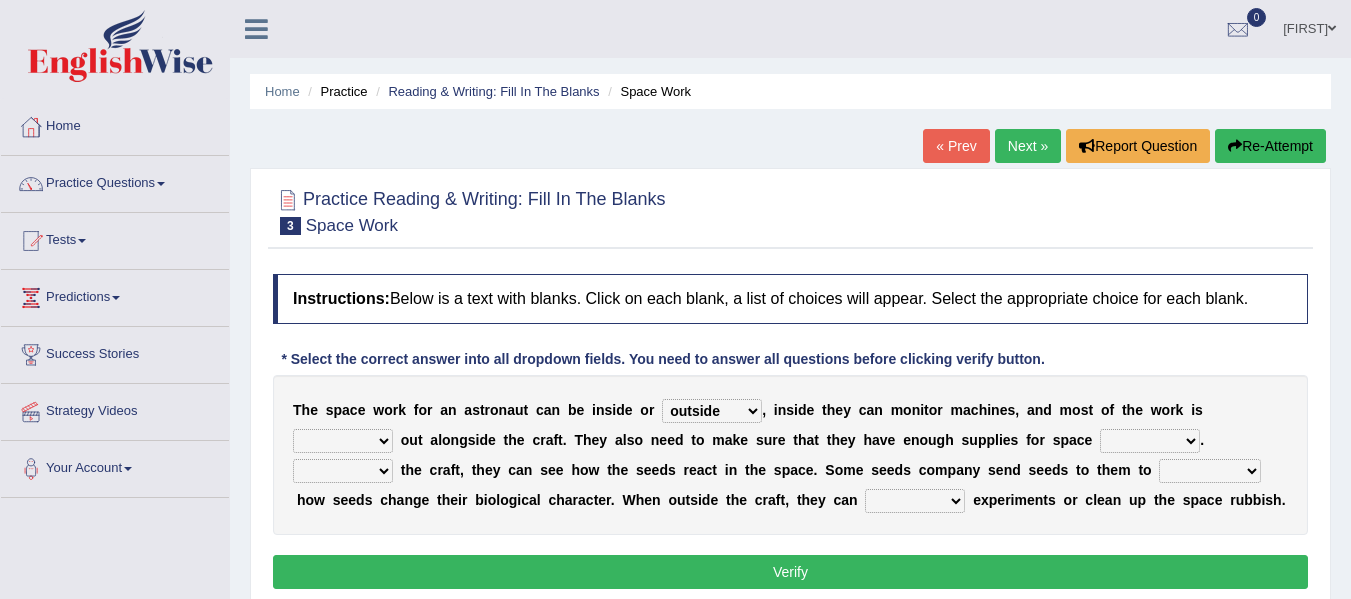 select on "forwarded" 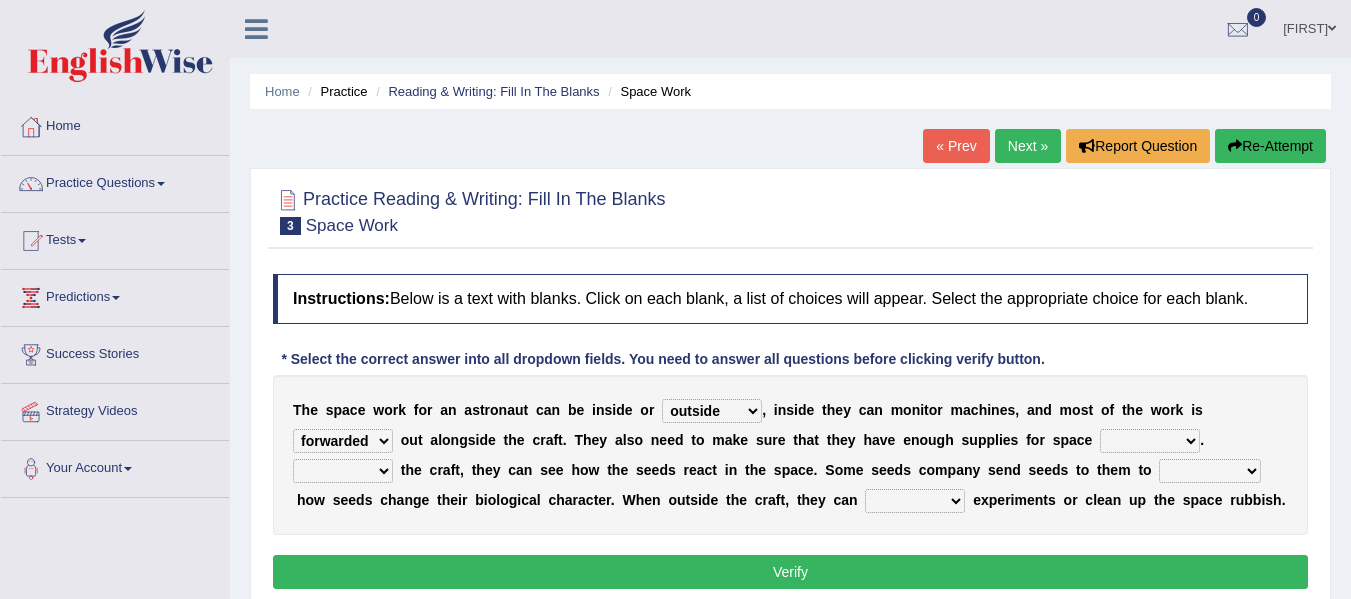 click on "forwarded carried longed stared" at bounding box center (343, 441) 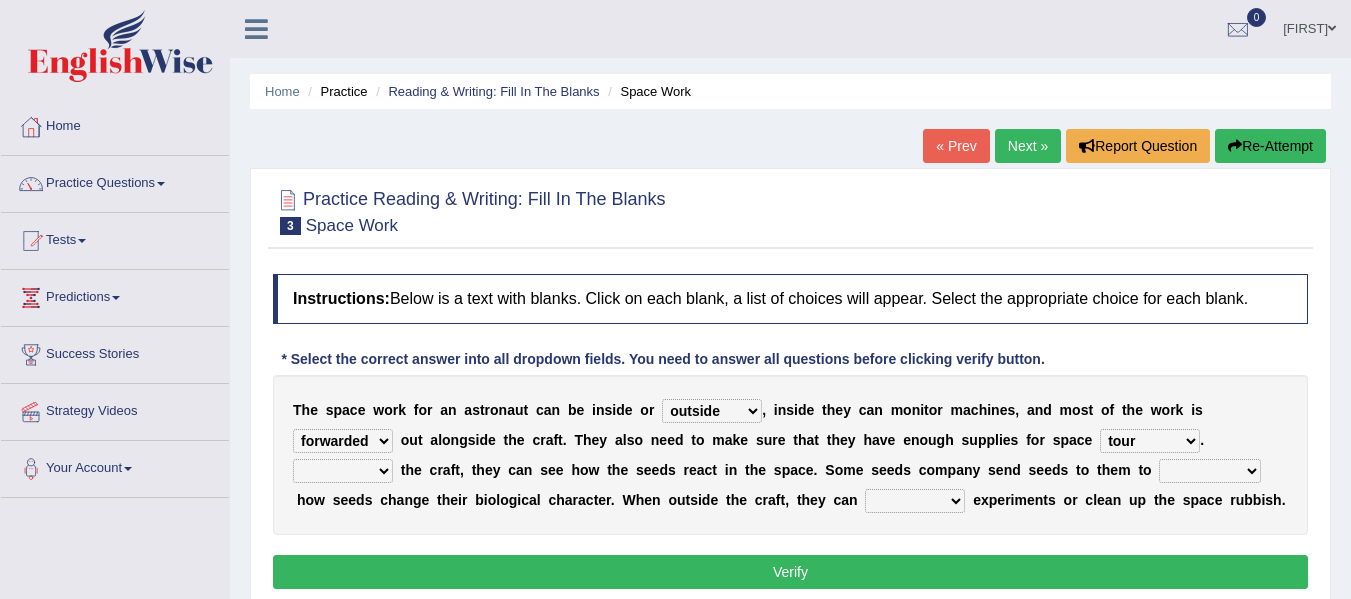 click on "tour ramp travel power" at bounding box center [1150, 441] 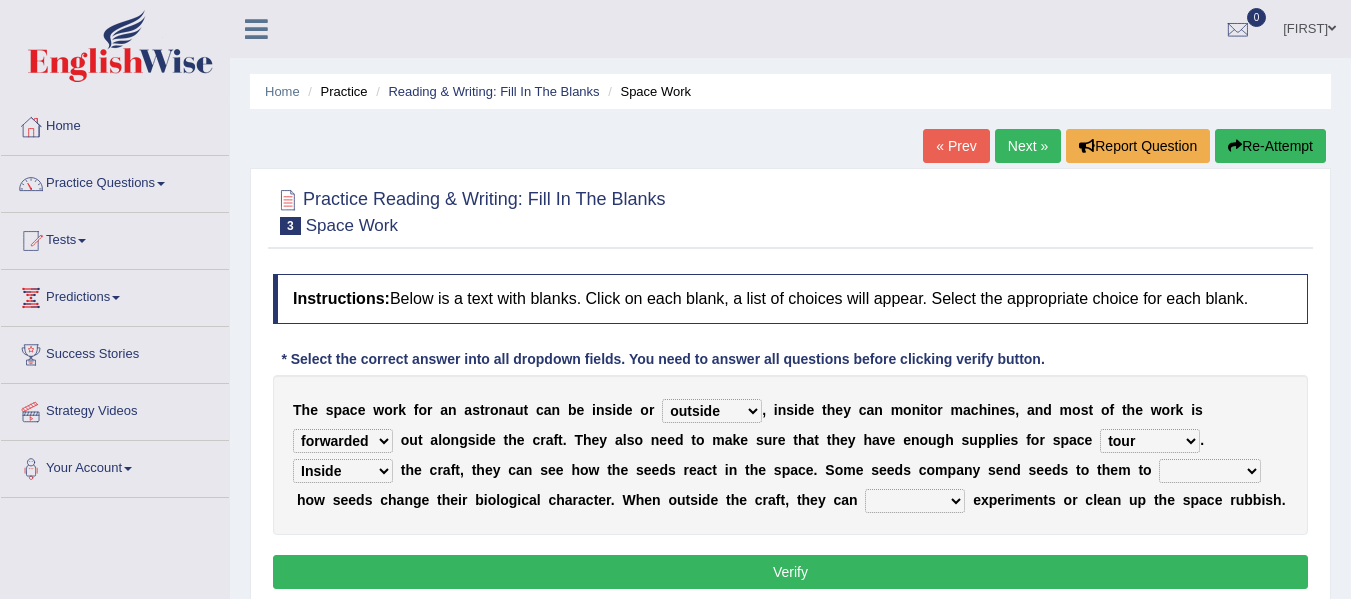 click on "Inside Infact Outside Outraged" at bounding box center (343, 471) 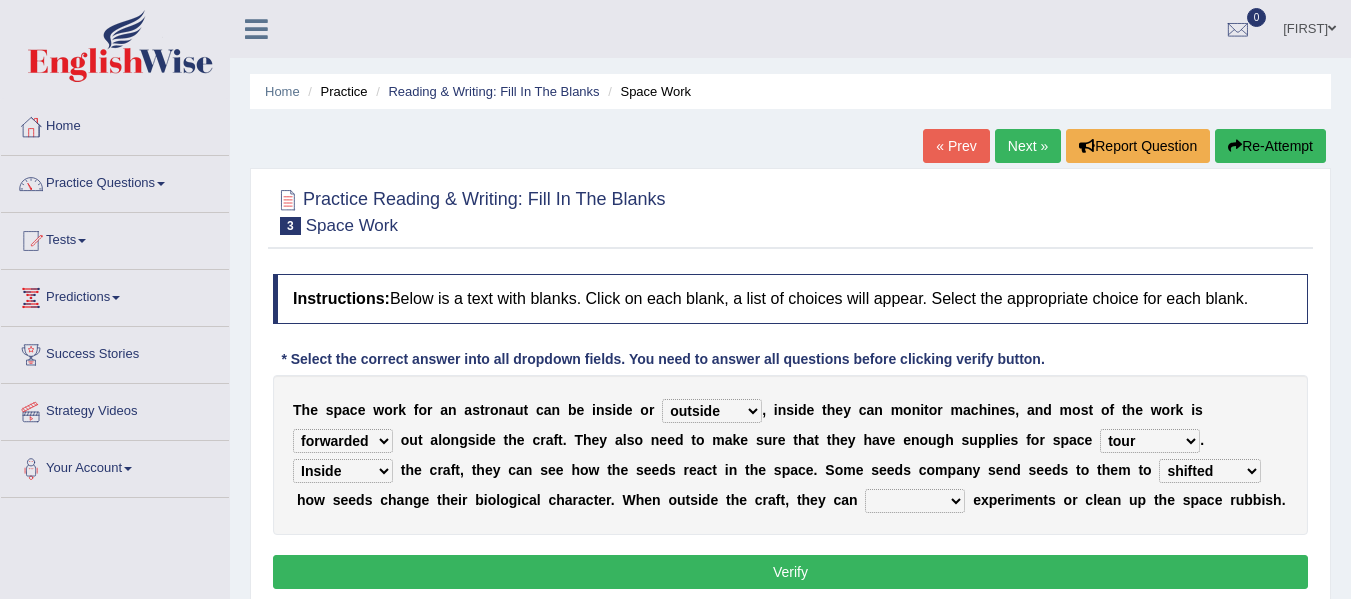 click on "investigate shuttled shifted removed" at bounding box center [1210, 471] 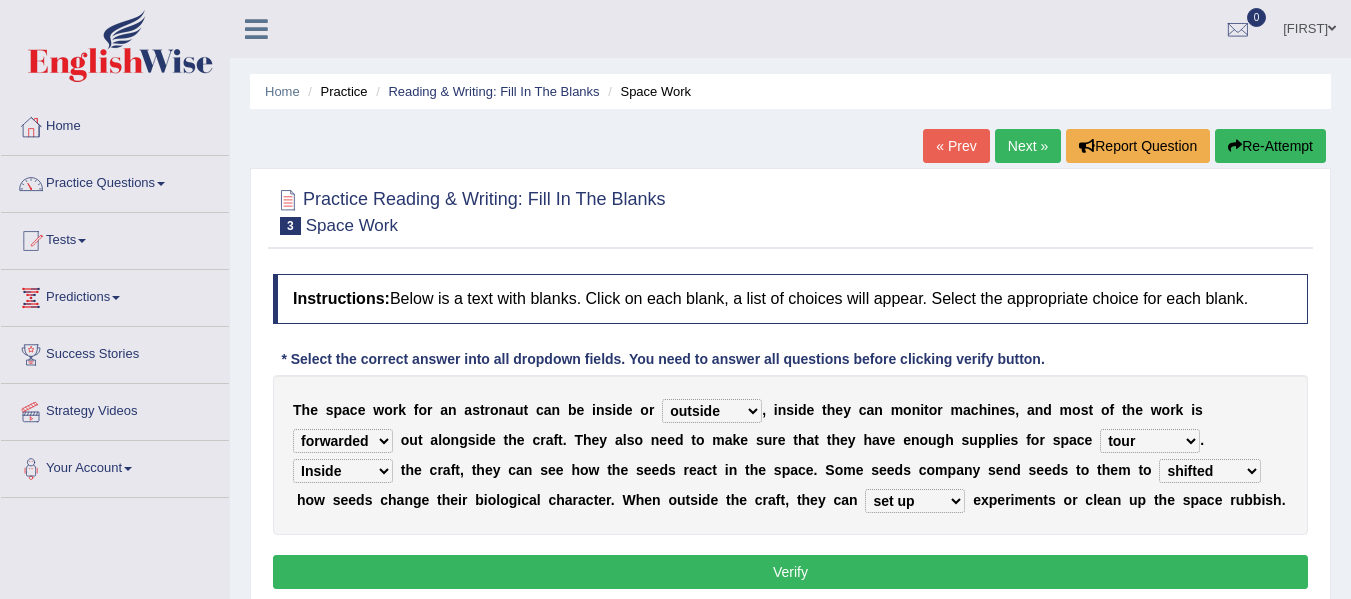 click on "set along set aside set up set as" at bounding box center [915, 501] 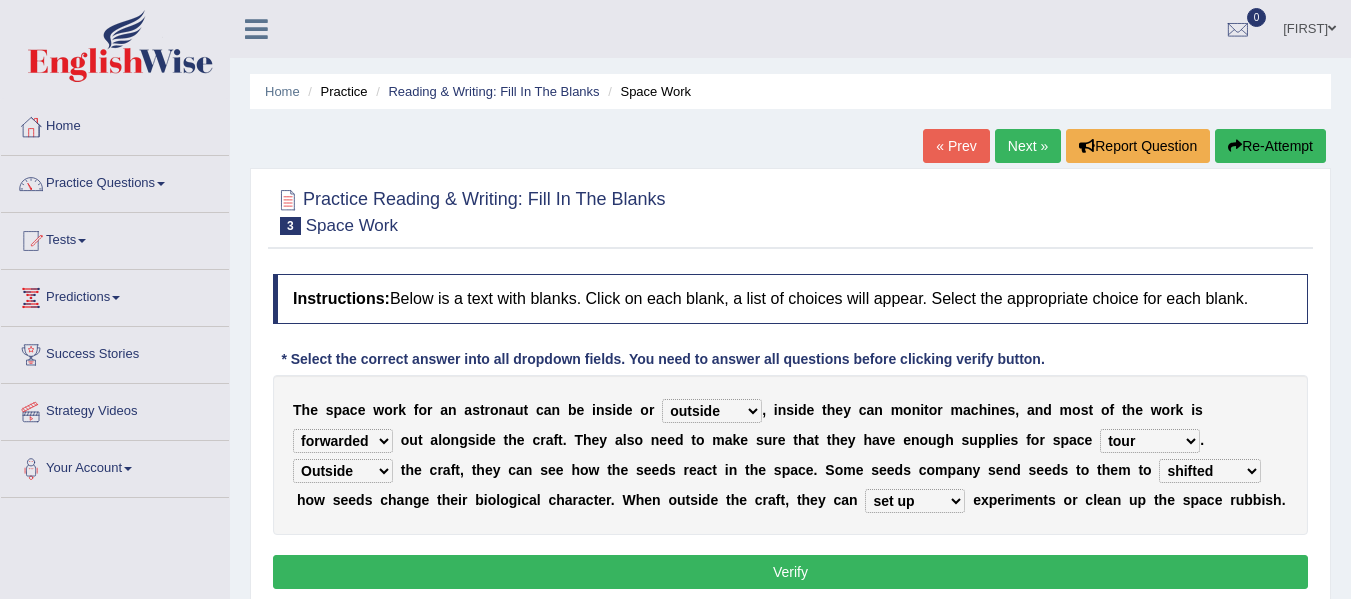 click on "Inside Infact Outside Outraged" at bounding box center (343, 471) 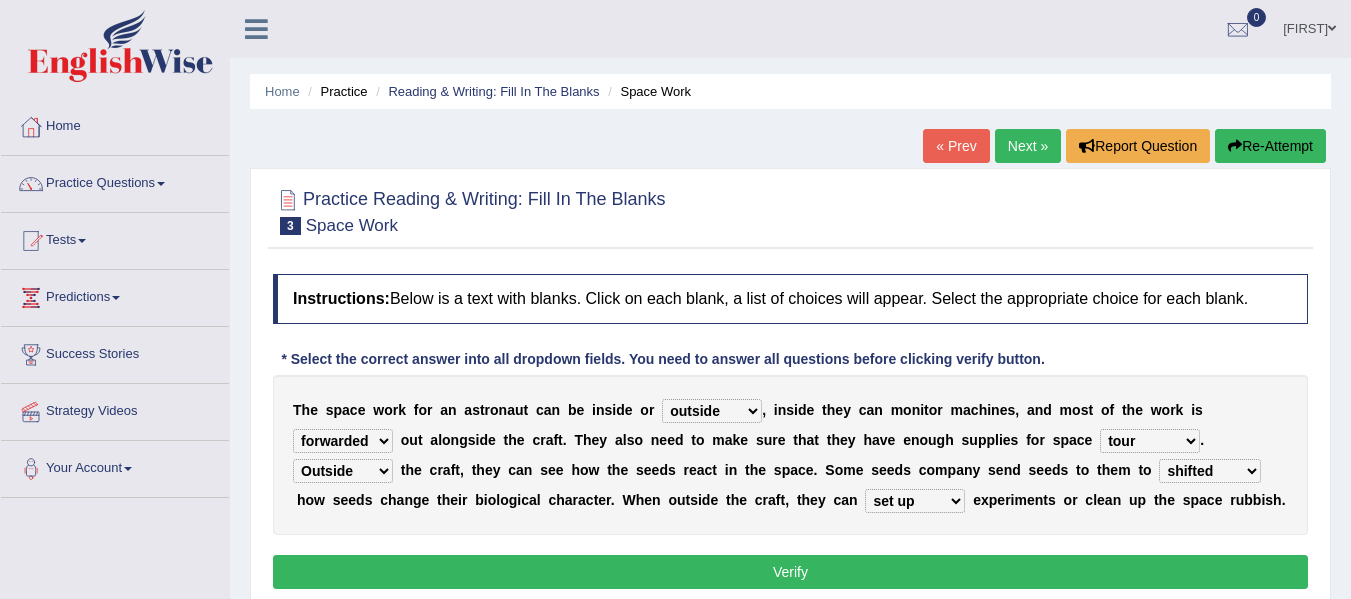 click on "forwarded carried longed stared" at bounding box center [343, 441] 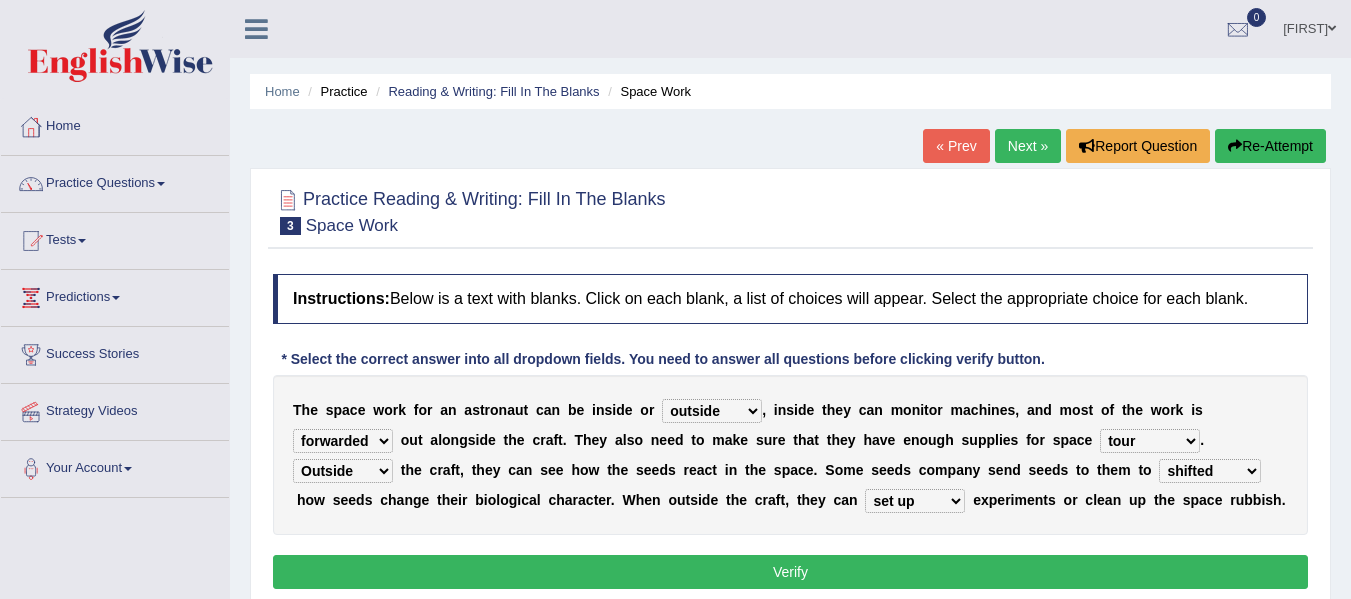 click on "forwarded carried longed stared" at bounding box center (343, 441) 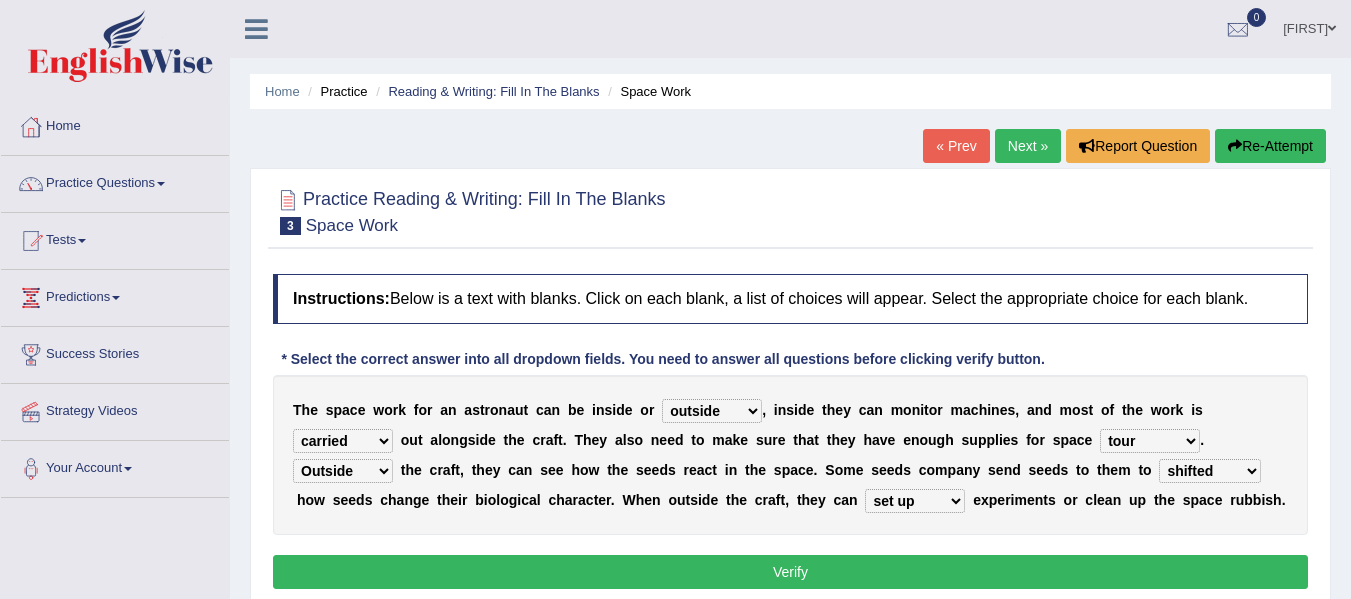 click on "forwarded carried longed stared" at bounding box center (343, 441) 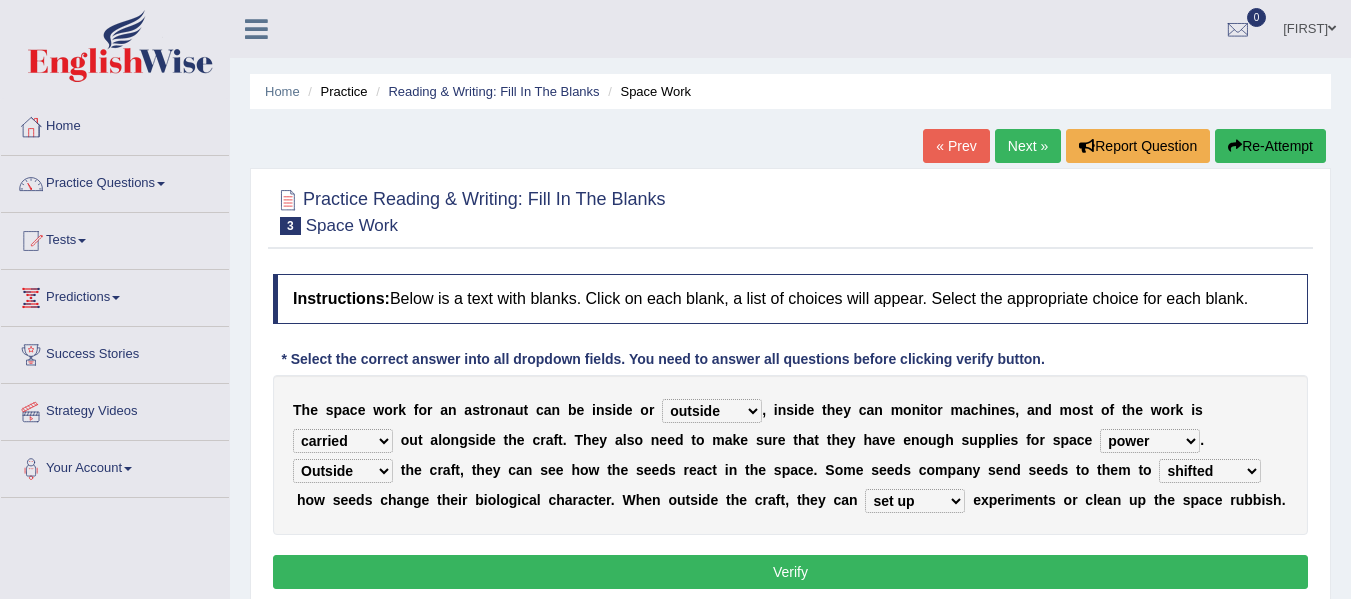 click on "tour ramp travel power" at bounding box center (1150, 441) 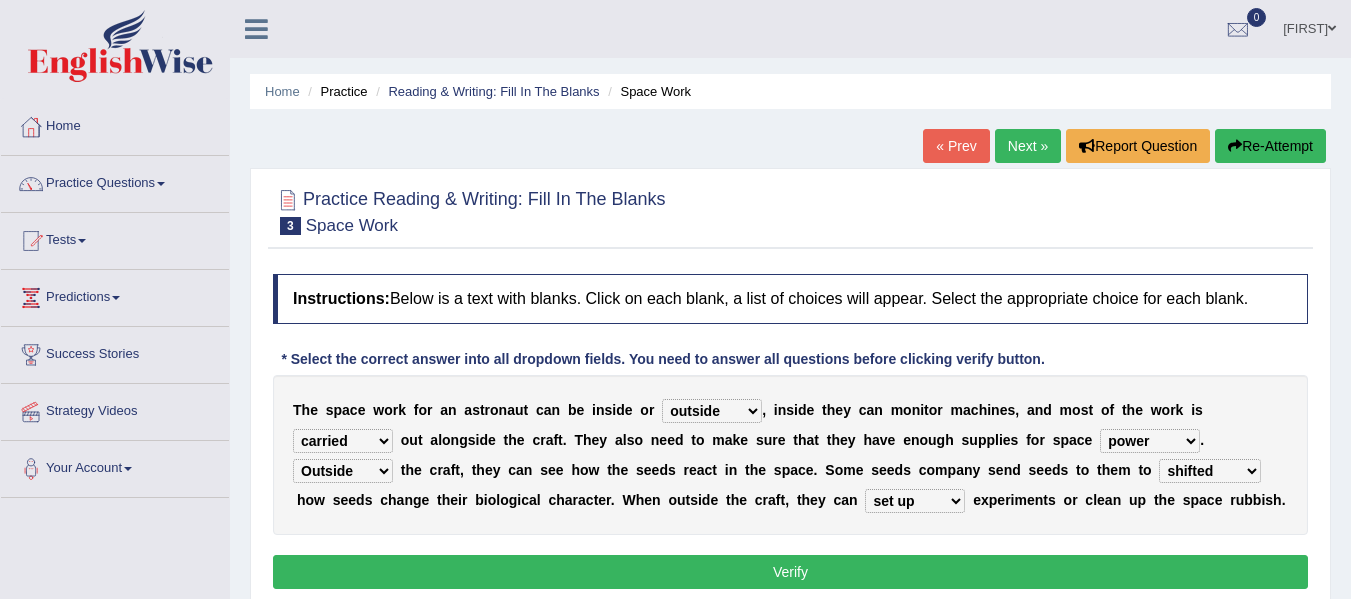 click on "set along set aside set up set as" at bounding box center [915, 501] 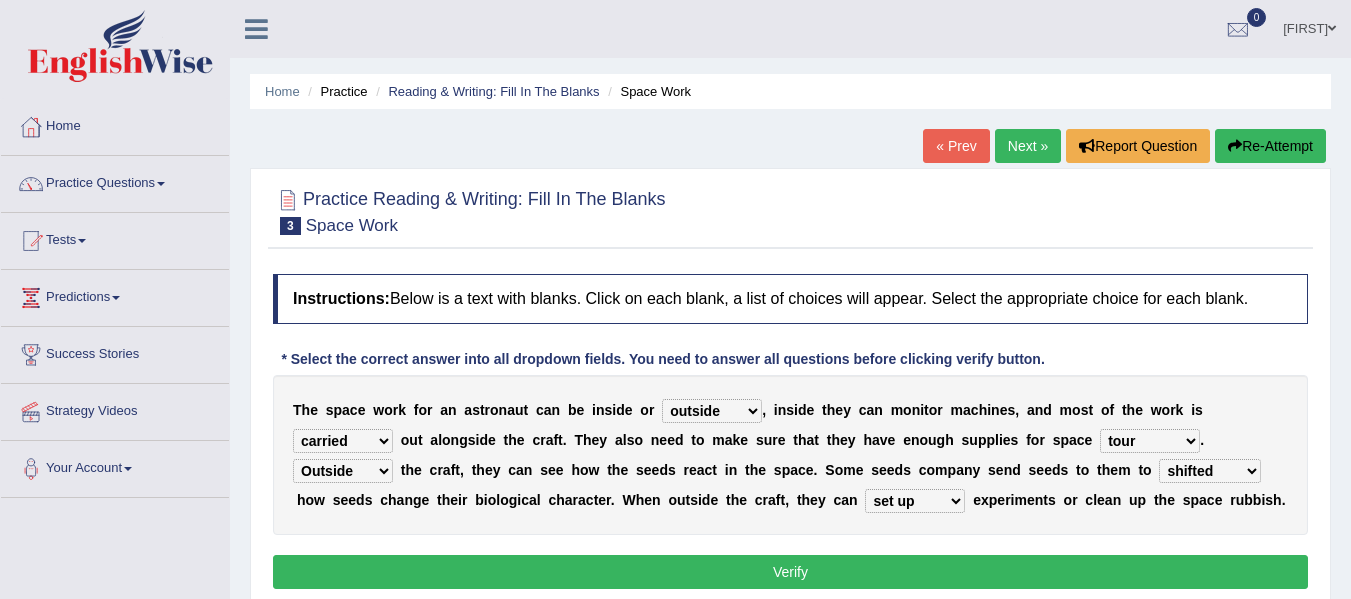 click on "tour ramp travel power" at bounding box center [1150, 441] 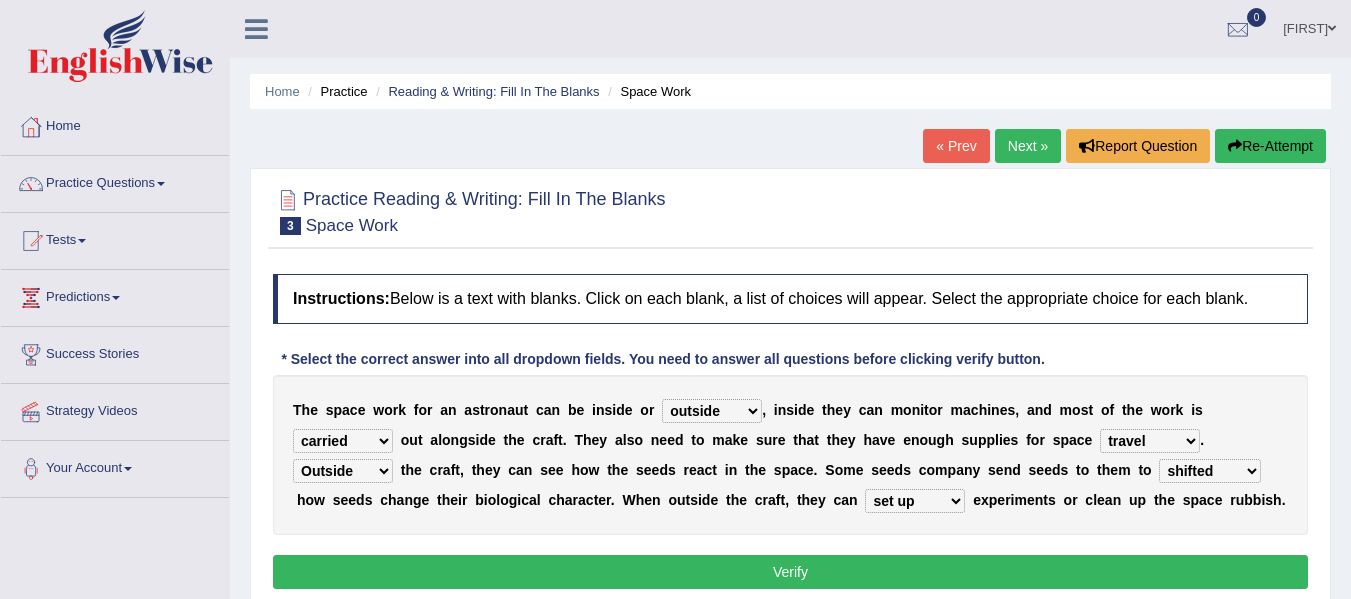 click on "tour ramp travel power" at bounding box center [1150, 441] 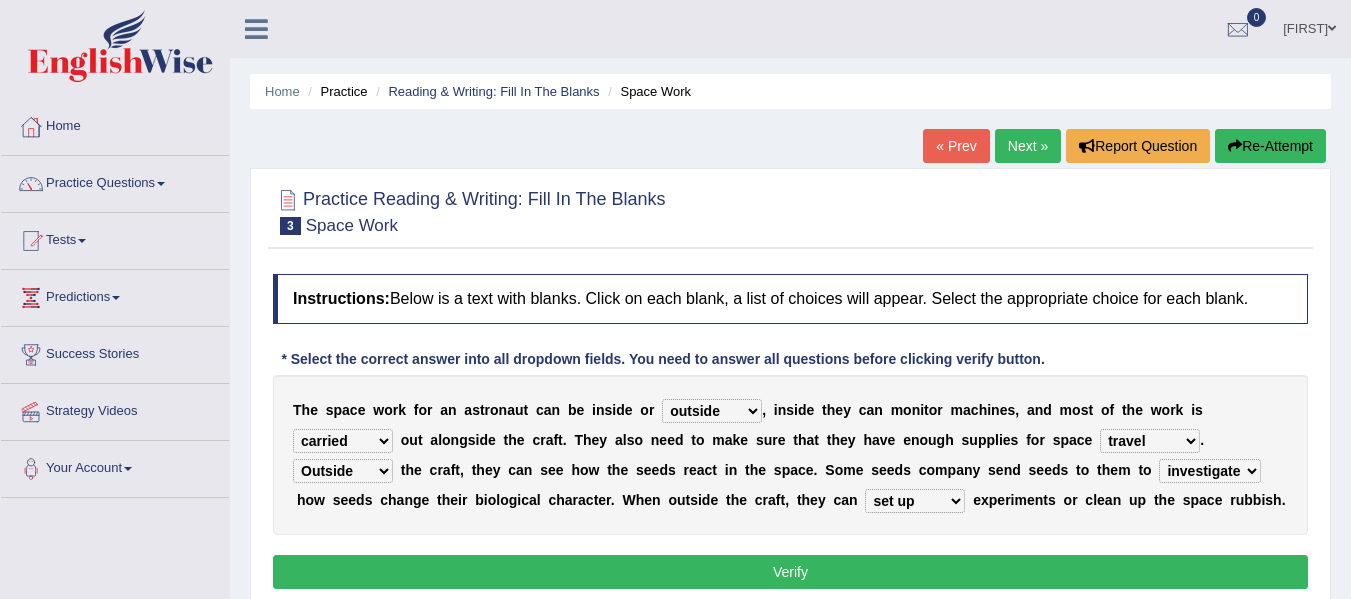 click on "investigate shuttled shifted removed" at bounding box center [1210, 471] 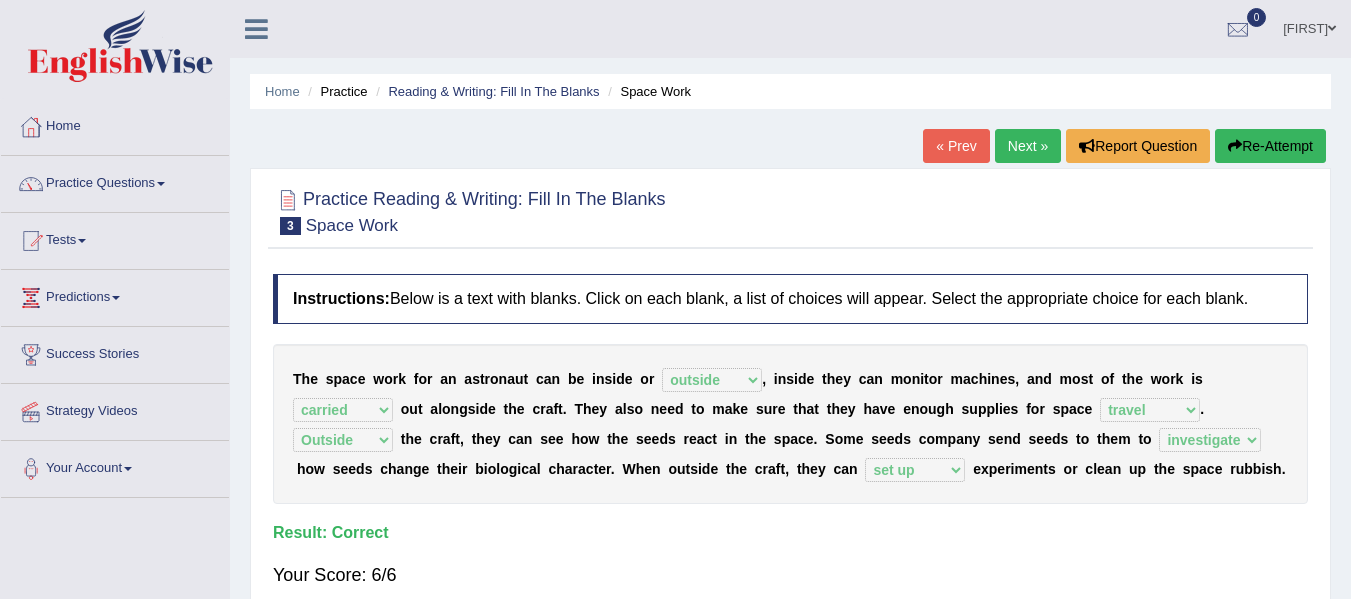 click on "Next »" at bounding box center (1028, 146) 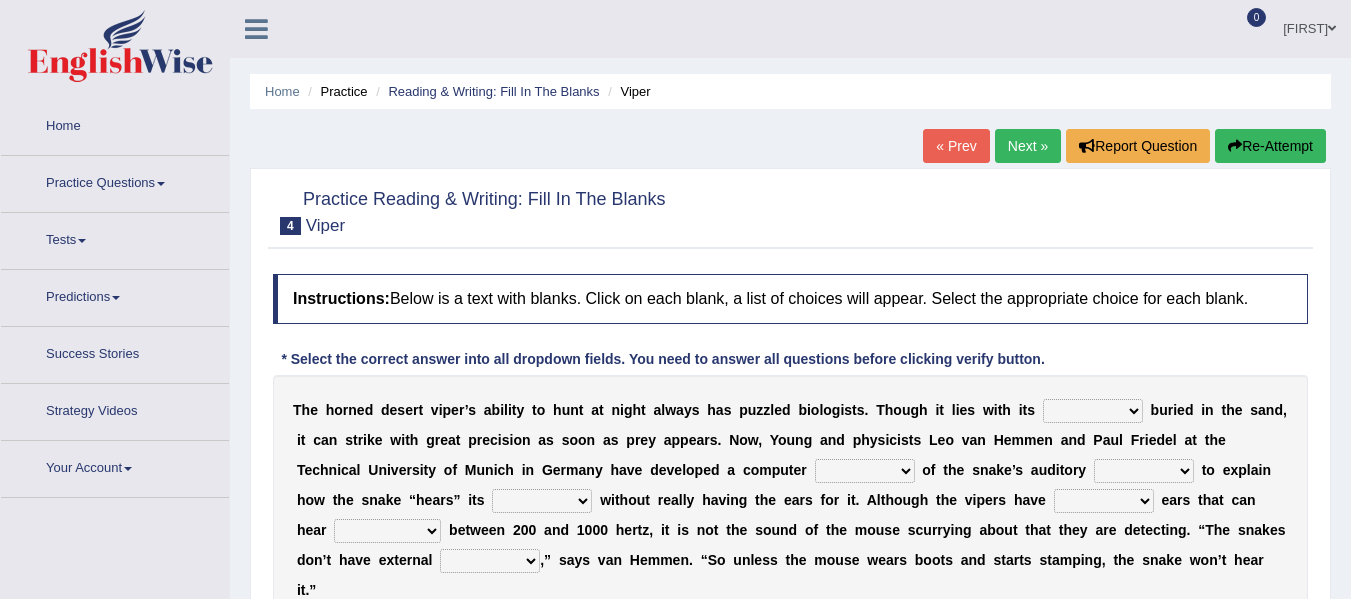 scroll, scrollTop: 0, scrollLeft: 0, axis: both 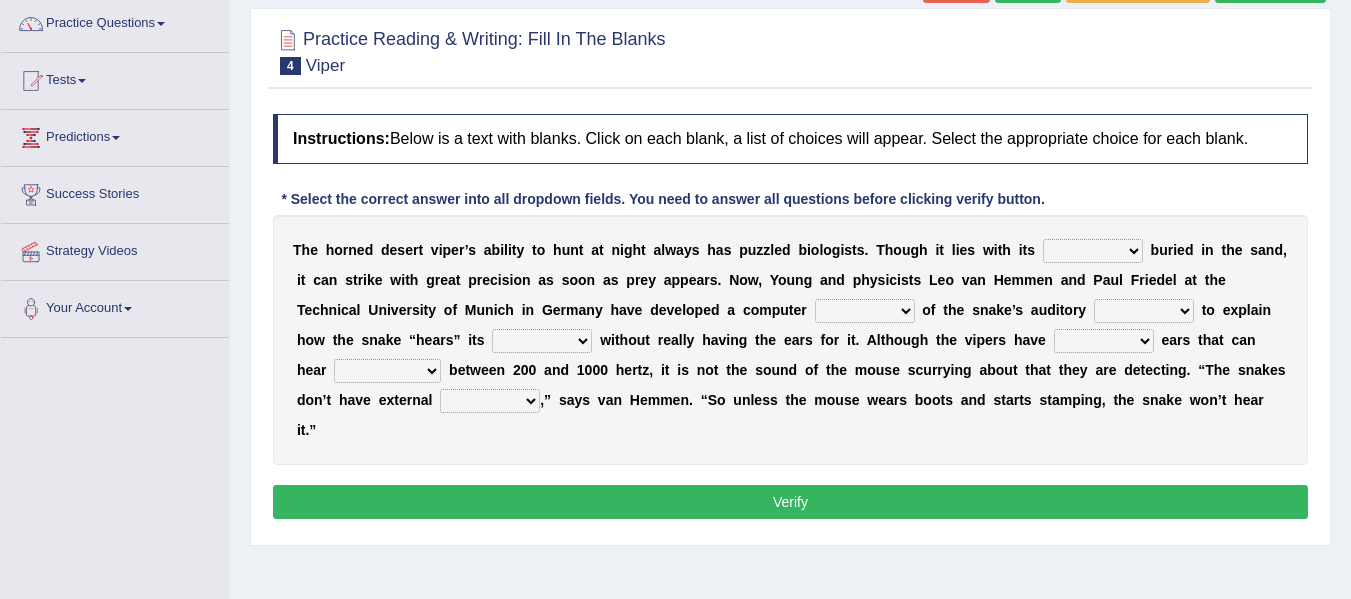 click on "outside inside body head" at bounding box center [1093, 251] 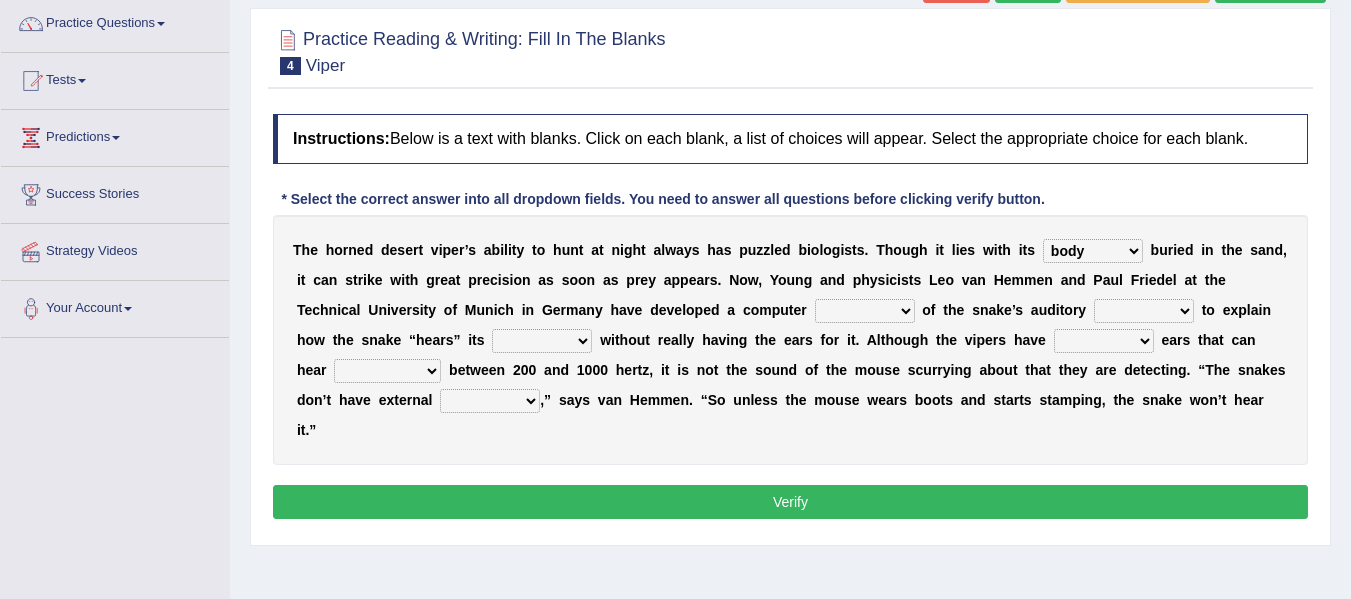 click on "outside inside body head" at bounding box center (1093, 251) 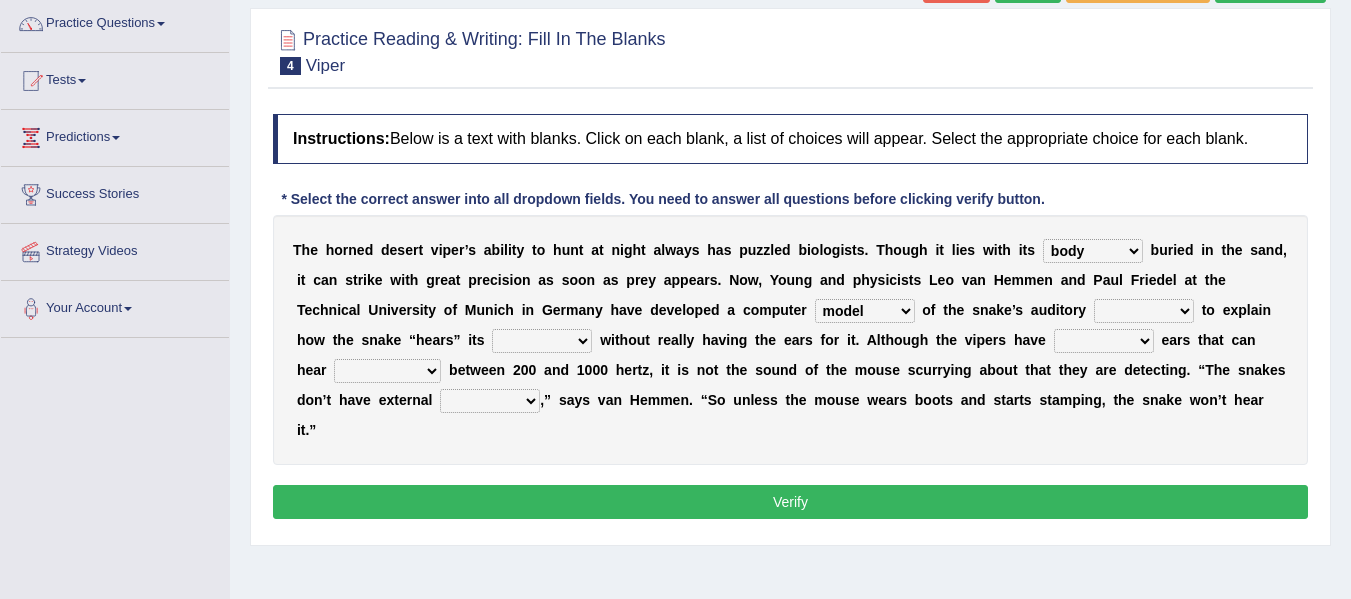 click on "moral model maple story" at bounding box center (865, 311) 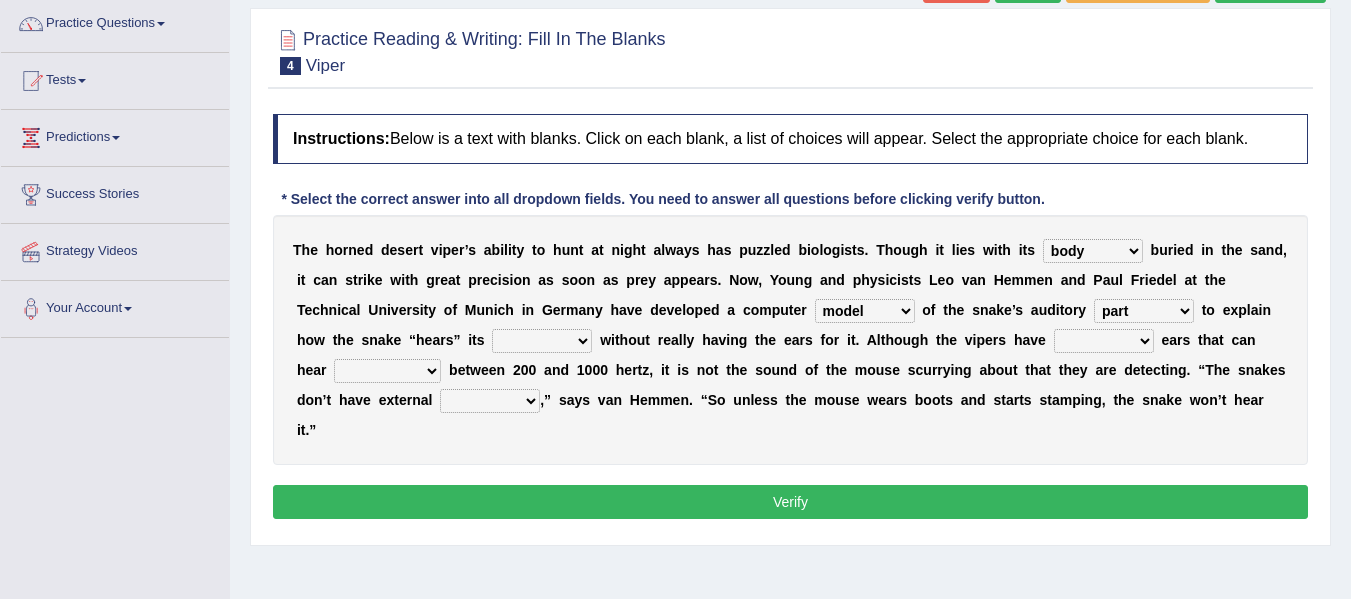 click on "rating part staff system" at bounding box center [1144, 311] 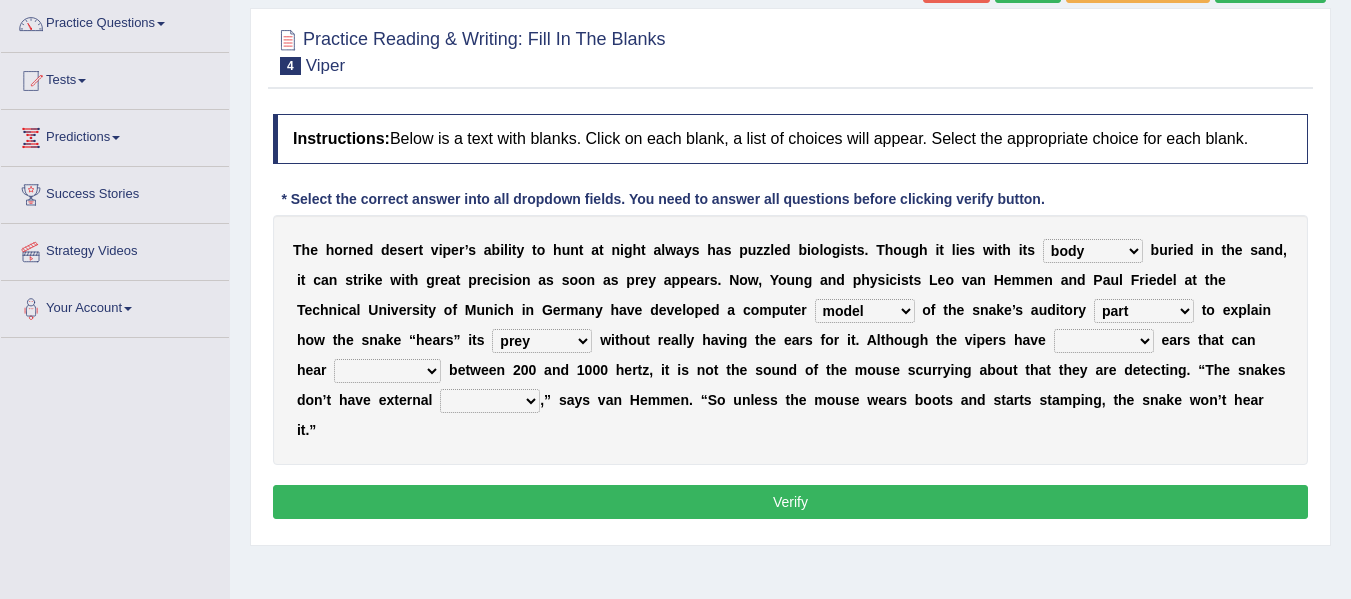 click on "dance prey song singing" at bounding box center [542, 341] 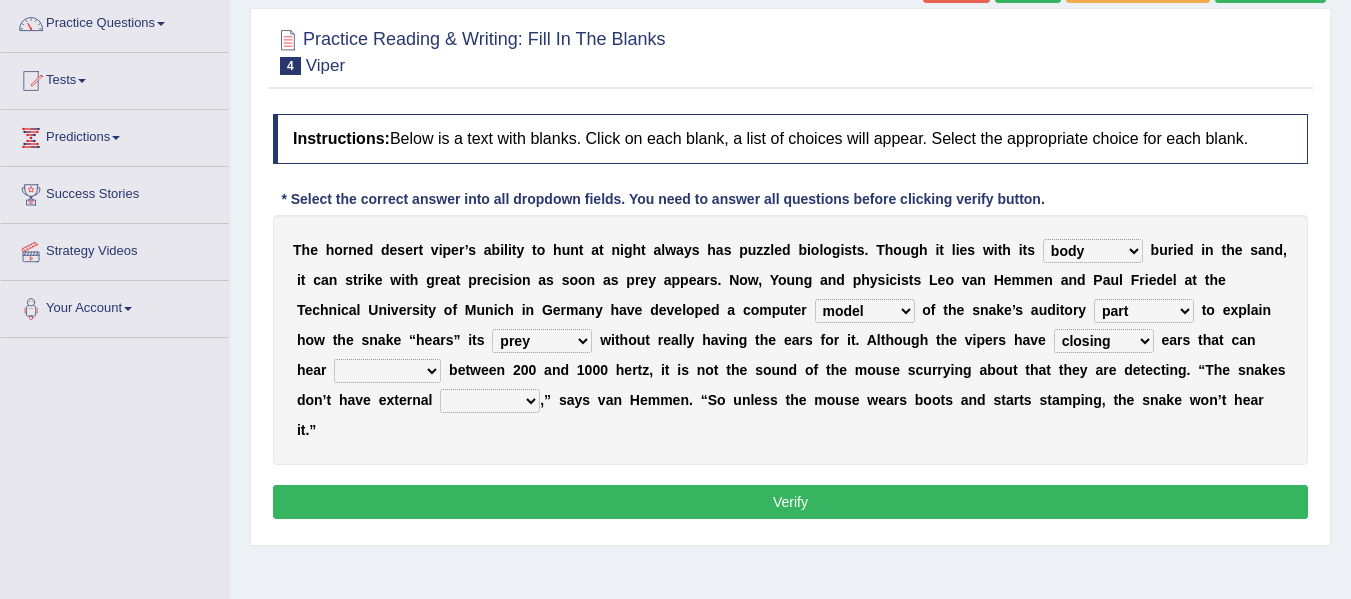 click on "emergency frequencies warning extending" at bounding box center [387, 371] 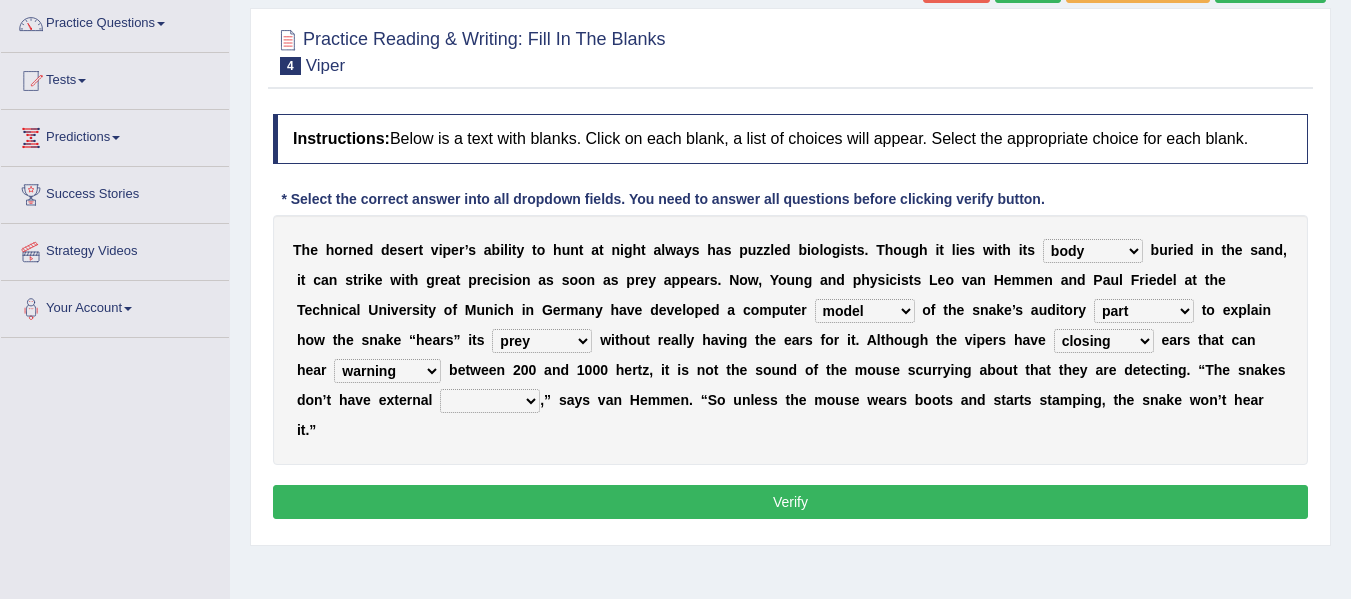 click on "emergency frequencies warning extending" at bounding box center [387, 371] 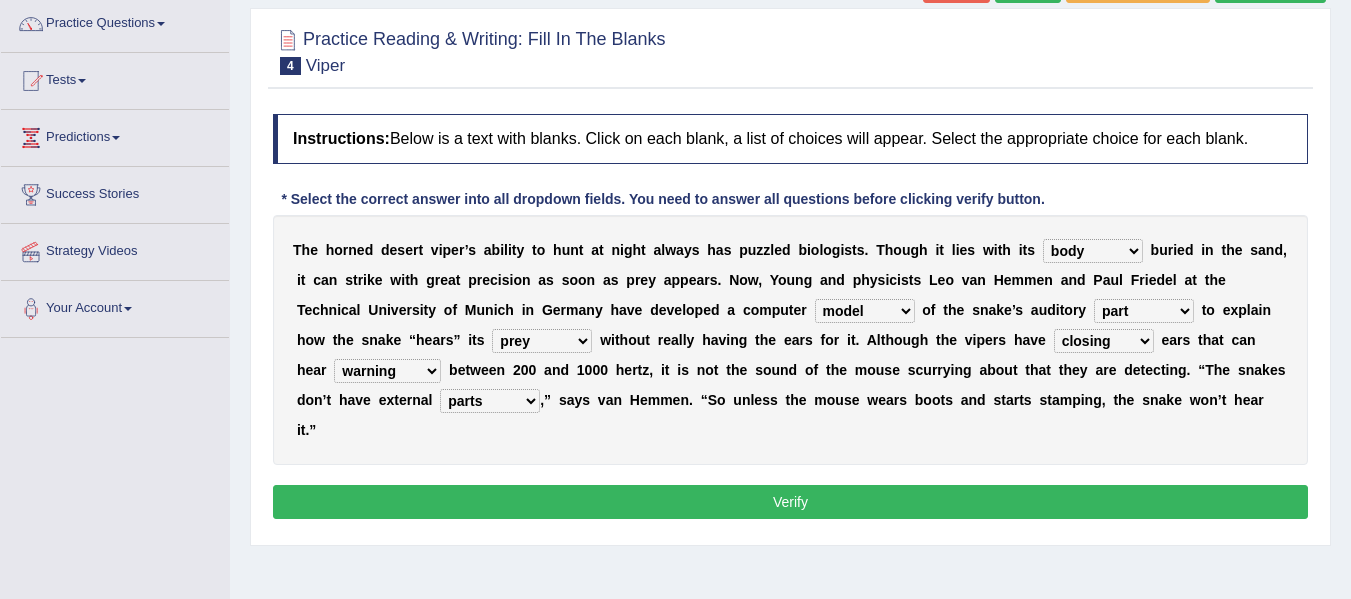 click on "parts reserves eardrums tendors" at bounding box center [490, 401] 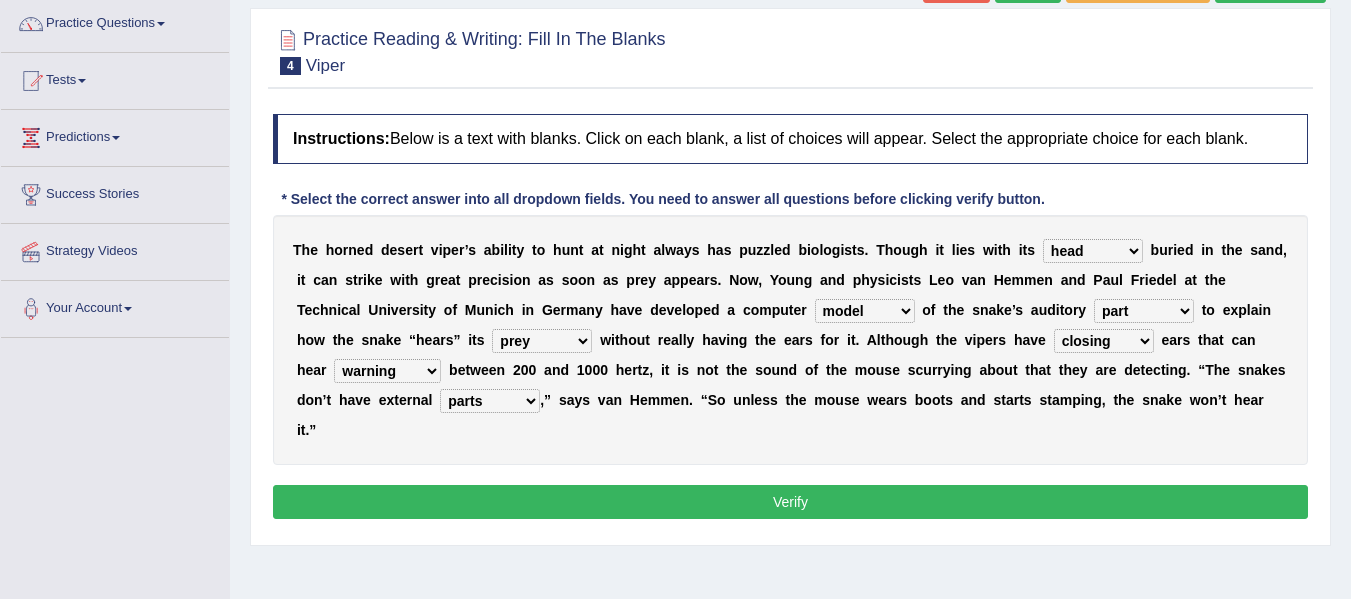 click on "outside inside body head" at bounding box center (1093, 251) 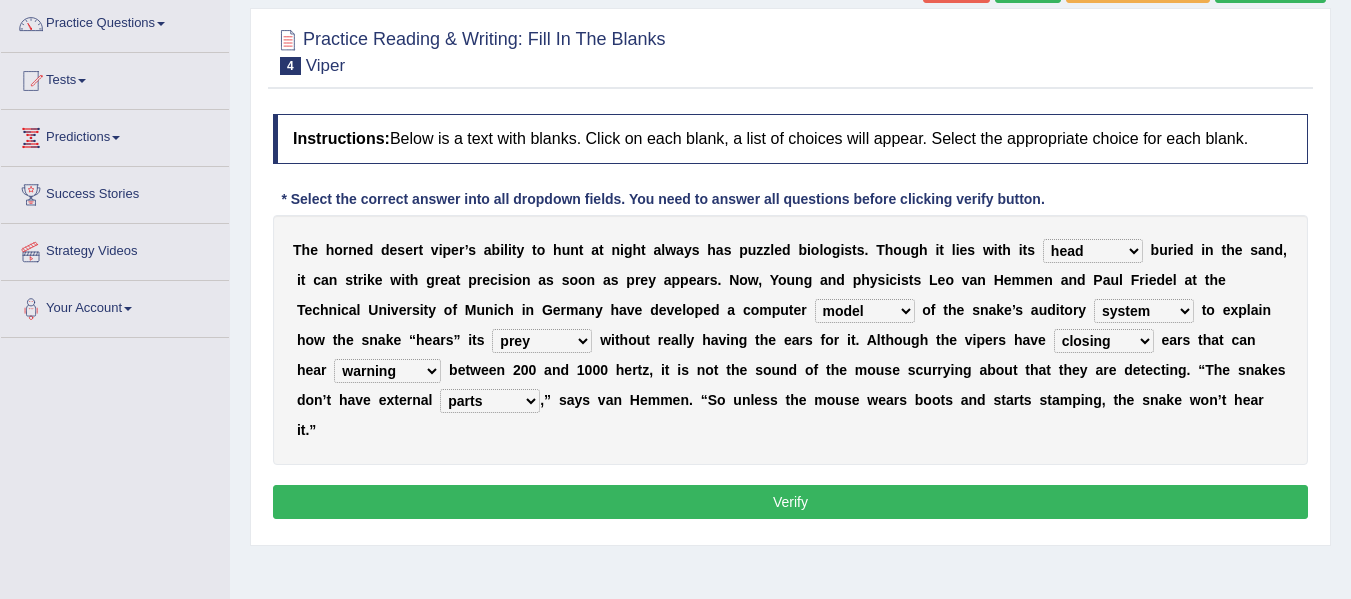 click on "rating part staff system" at bounding box center (1144, 311) 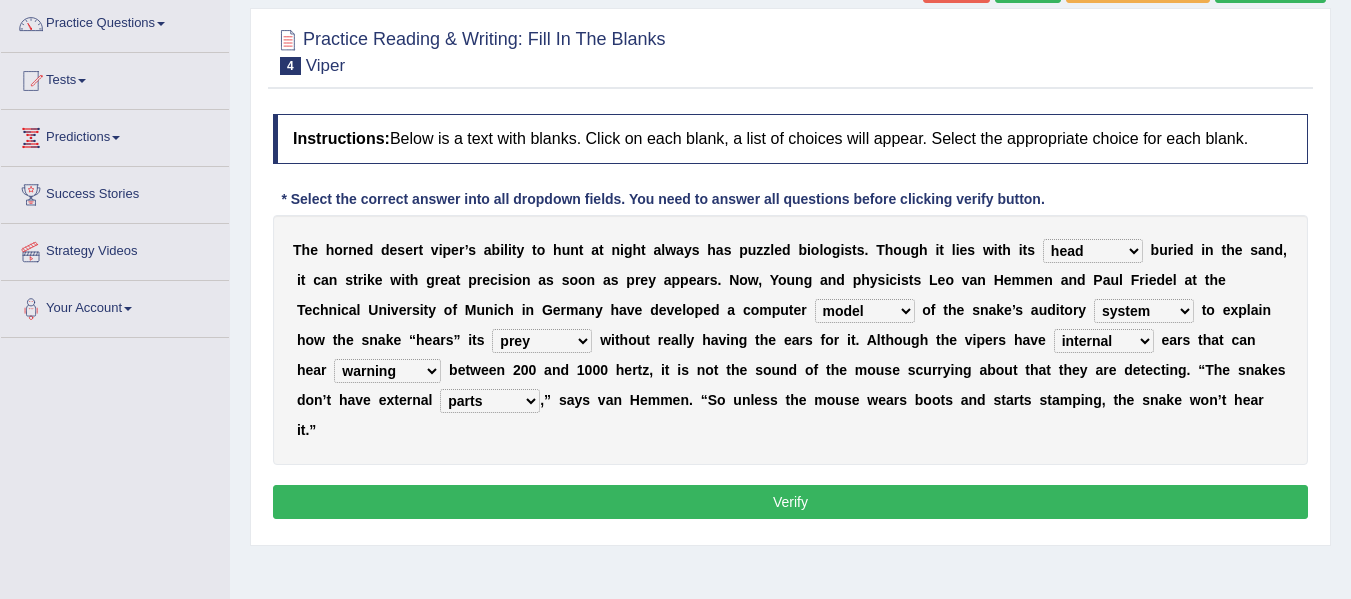 click on "external internal closing stamped" at bounding box center [1104, 341] 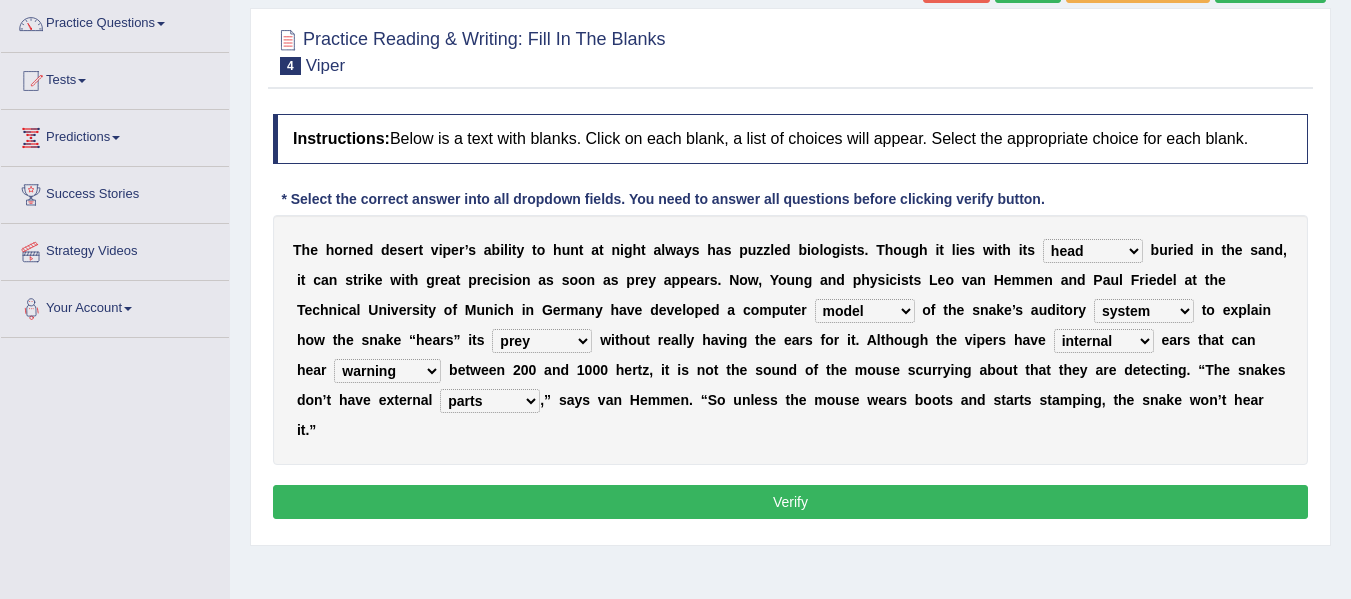 select on "frequencies" 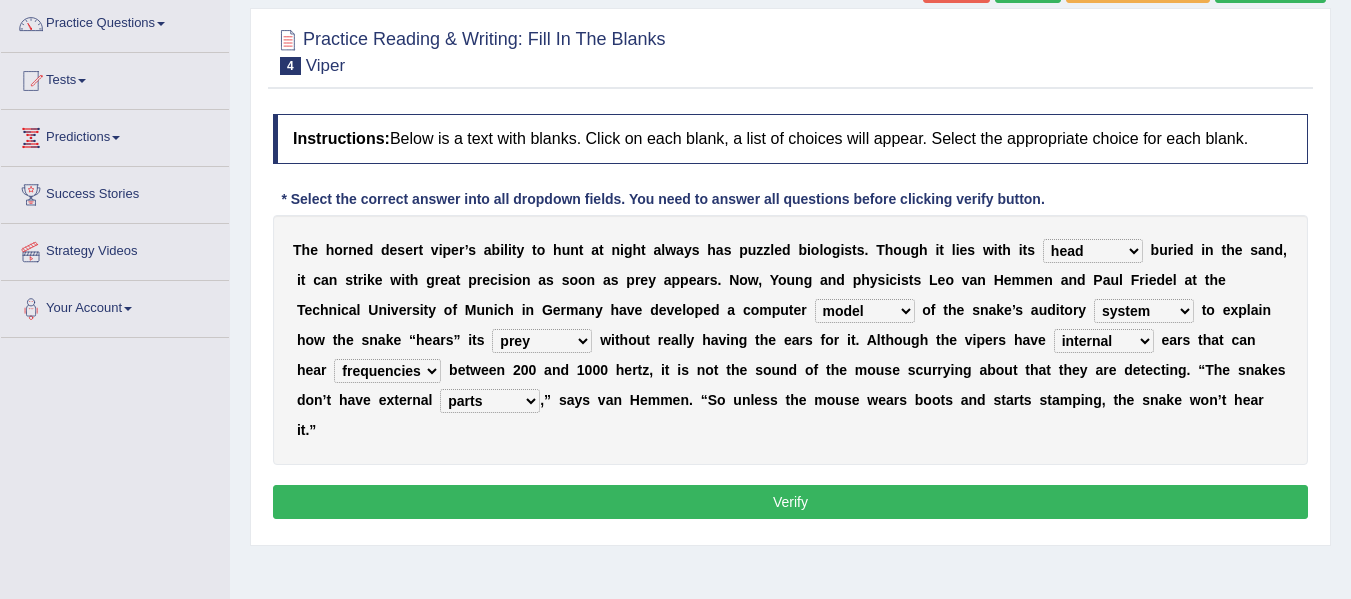 click on "emergency frequencies warning extending" at bounding box center [387, 371] 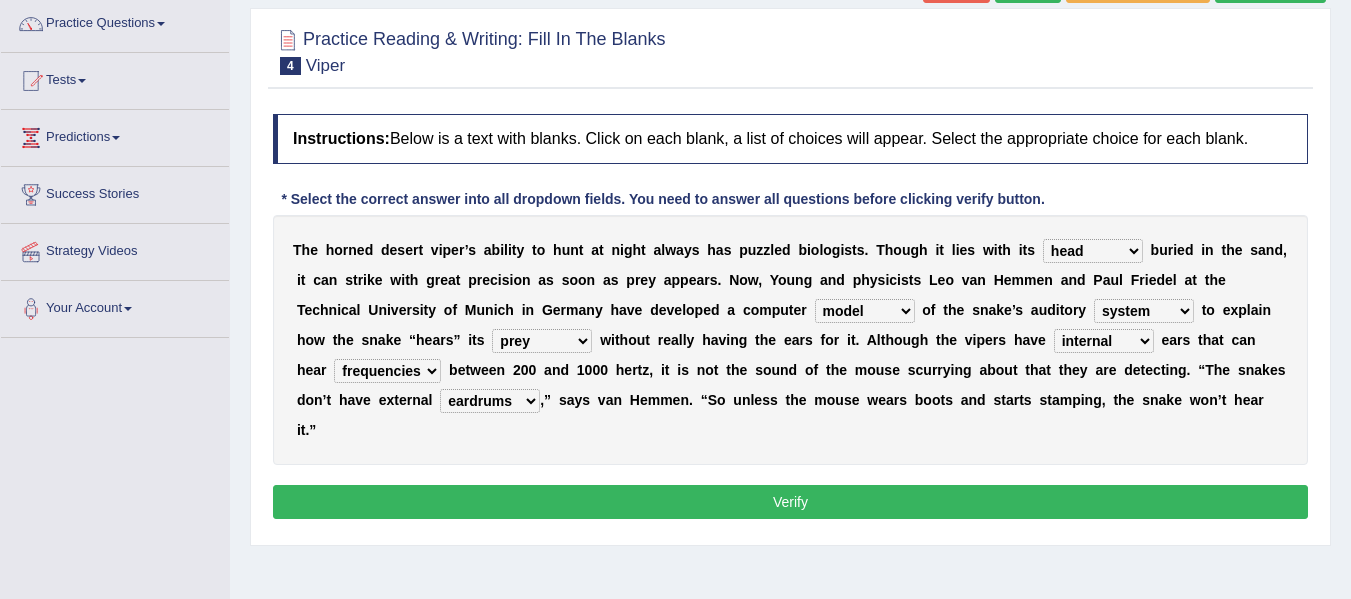 click on "parts reserves eardrums tendors" at bounding box center (490, 401) 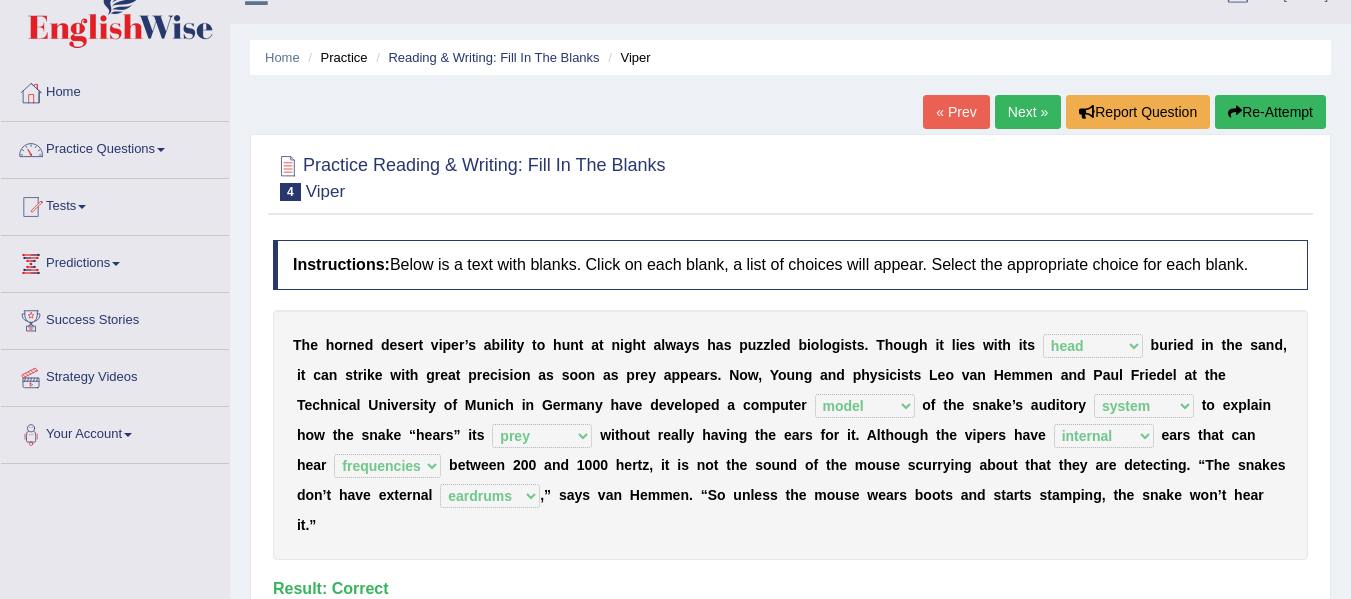 scroll, scrollTop: 3, scrollLeft: 0, axis: vertical 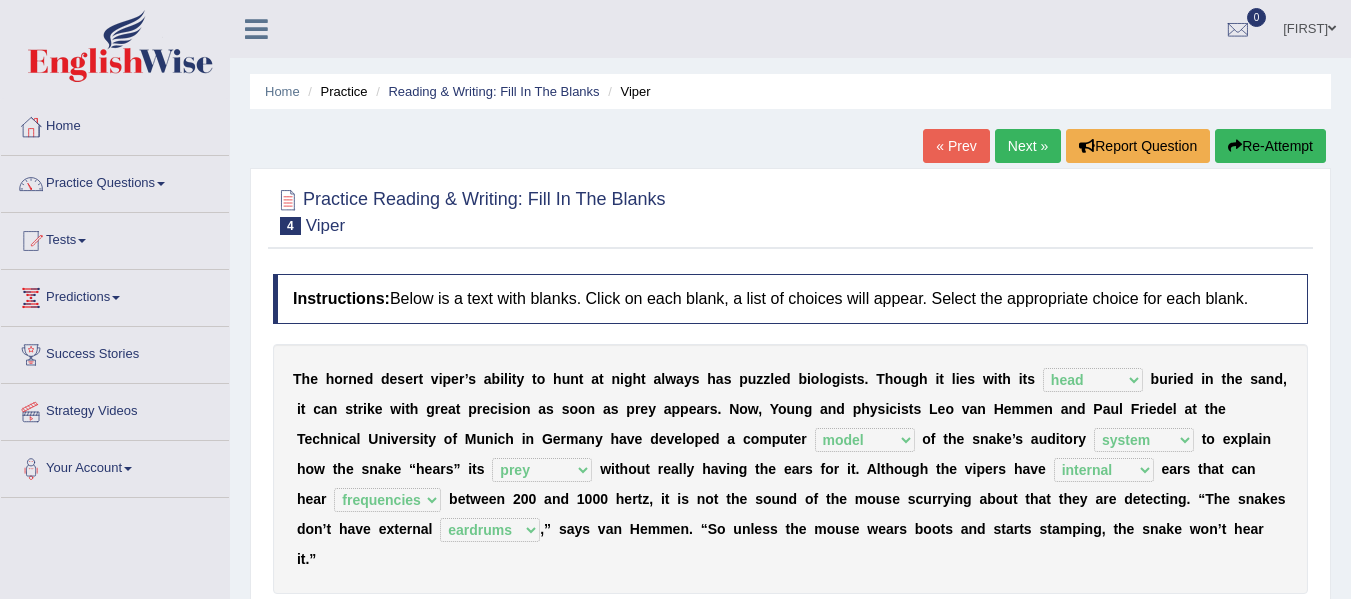 click on "Next »" at bounding box center [1028, 146] 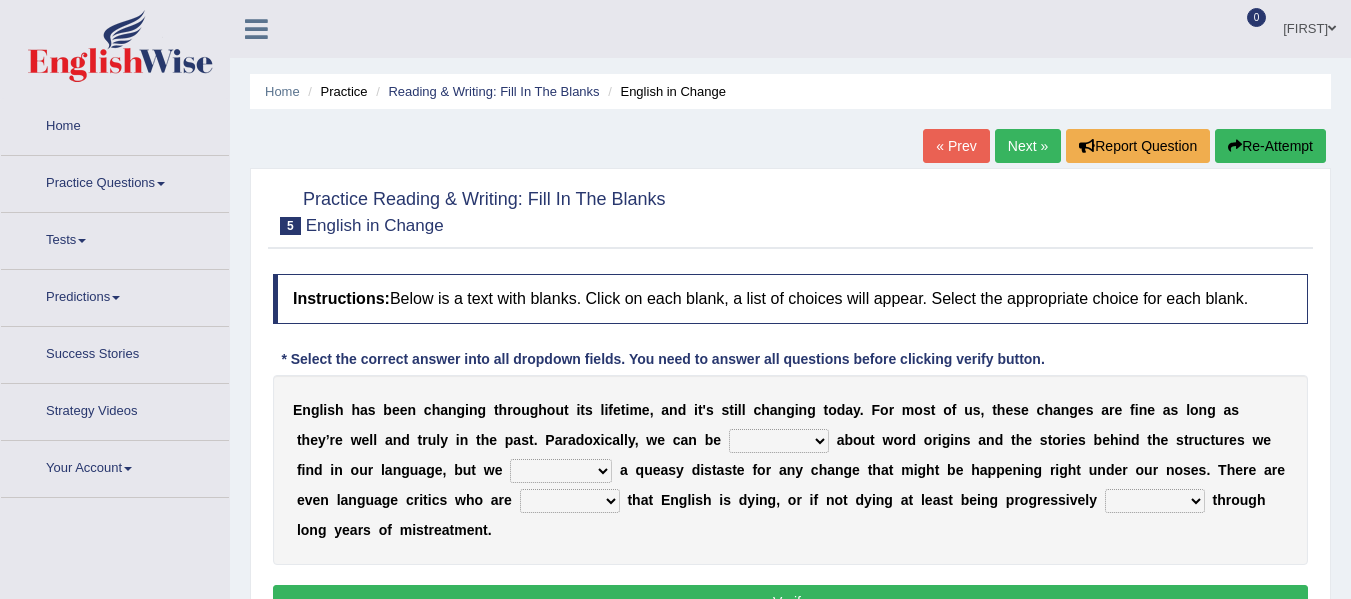 scroll, scrollTop: 0, scrollLeft: 0, axis: both 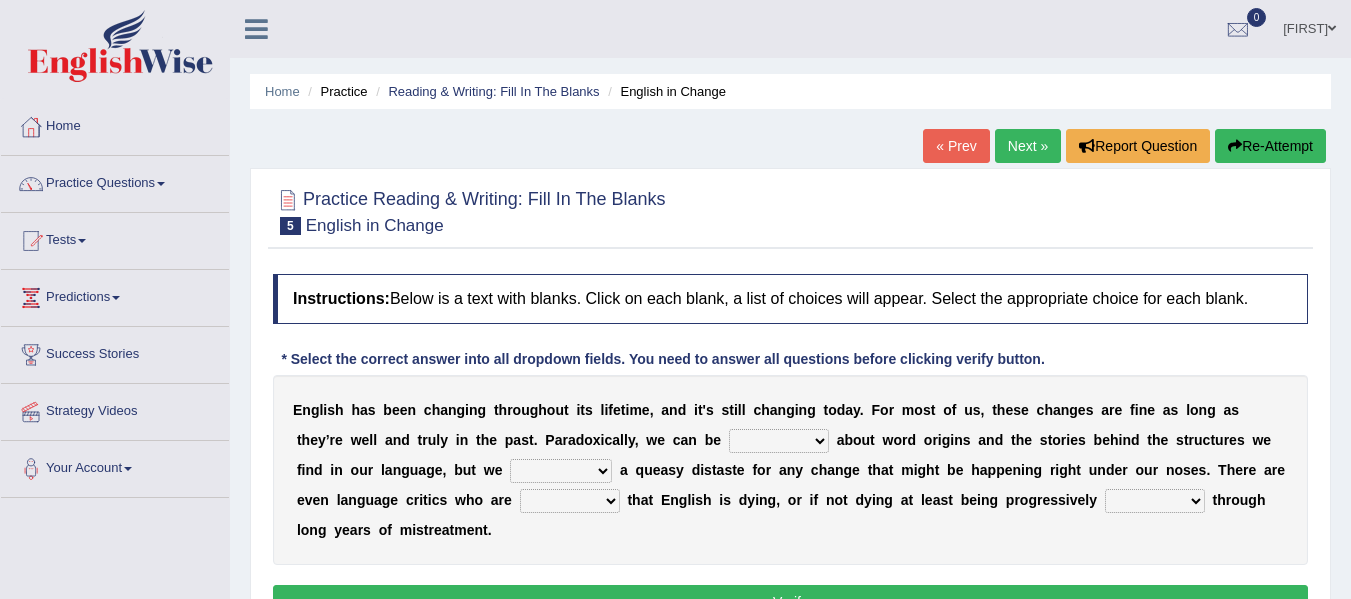 click on "curious various emaculate stipulate" at bounding box center (779, 441) 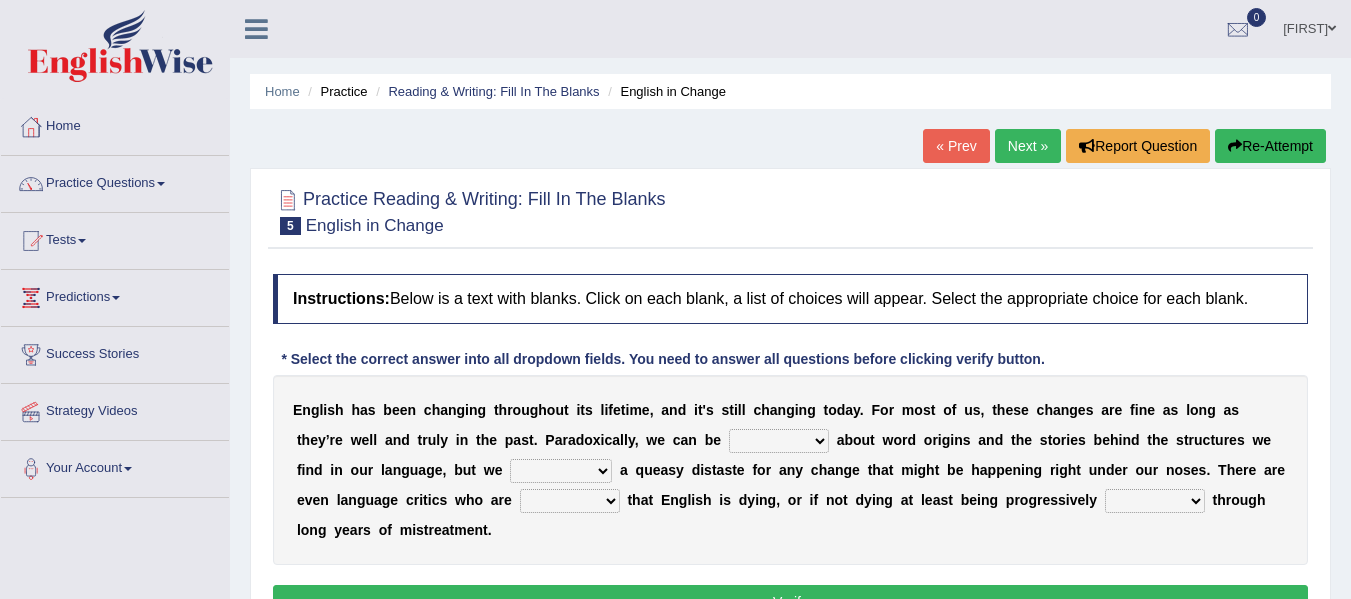 select on "various" 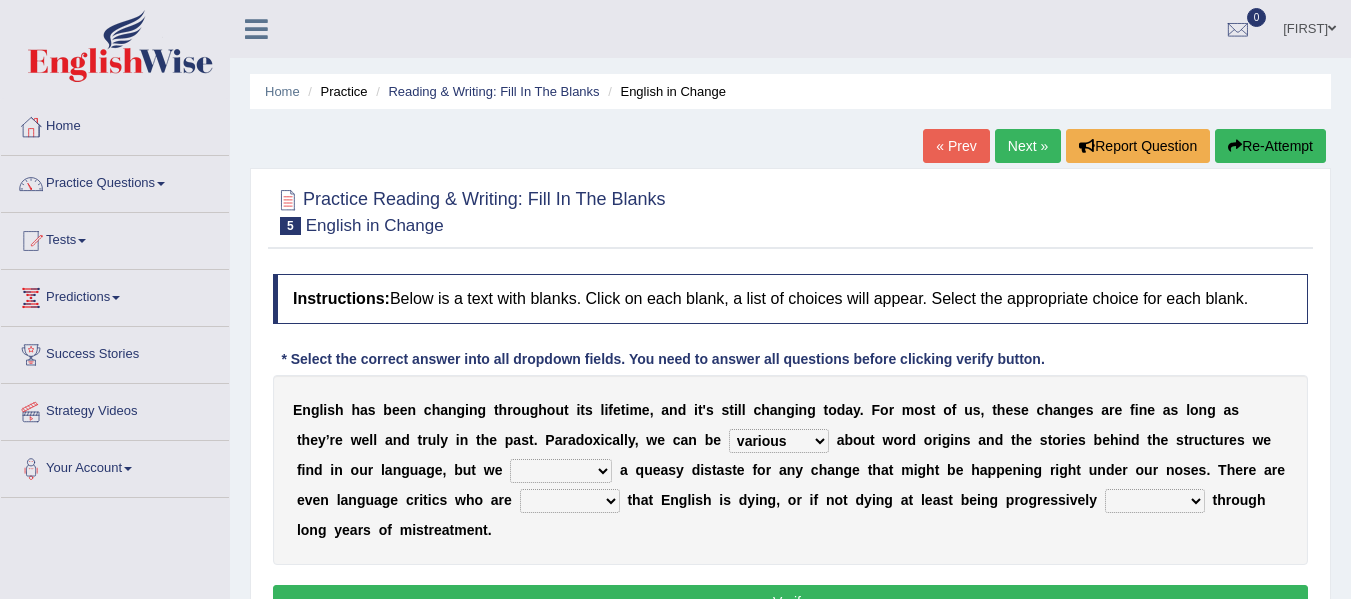 click on "curious various emaculate stipulate" at bounding box center (779, 441) 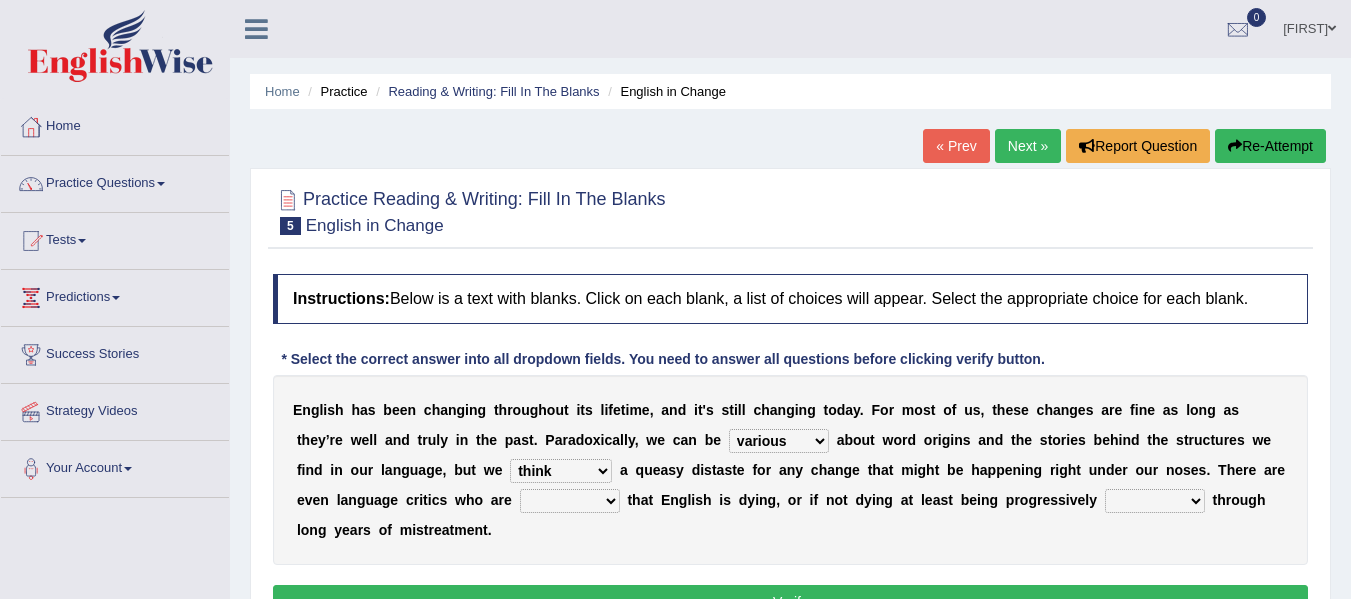click on "experience think bring enhance" at bounding box center (561, 471) 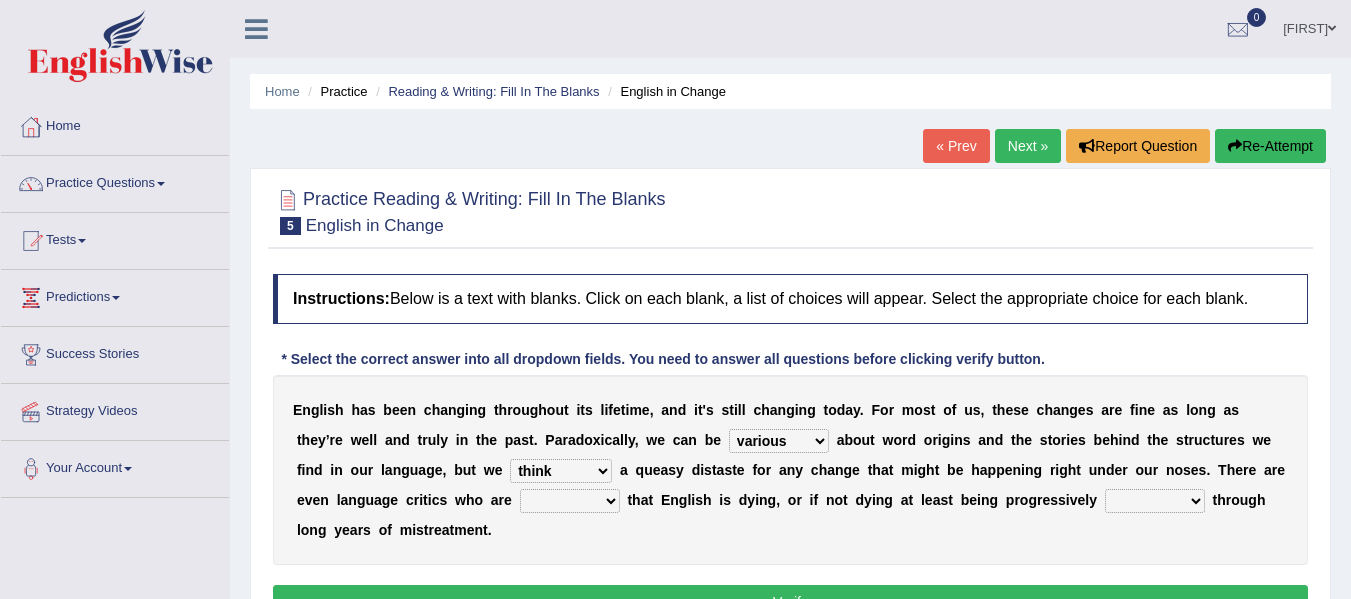 select on "preferred" 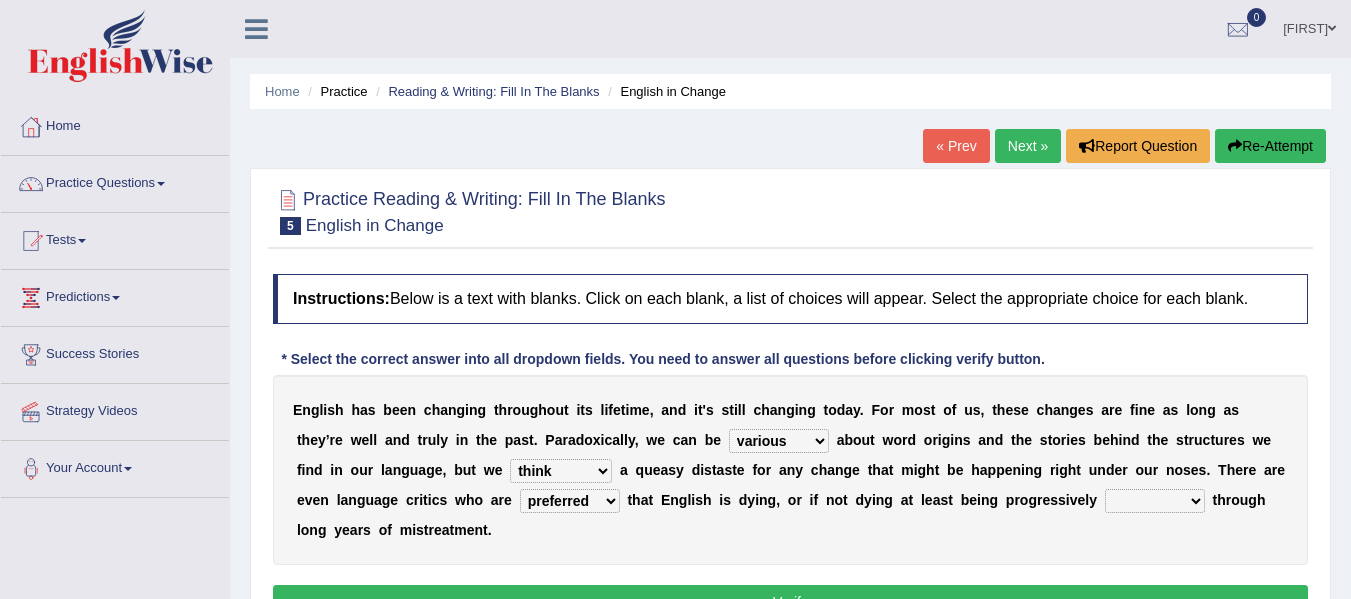 click on "preferred helped treated convinced" at bounding box center [570, 501] 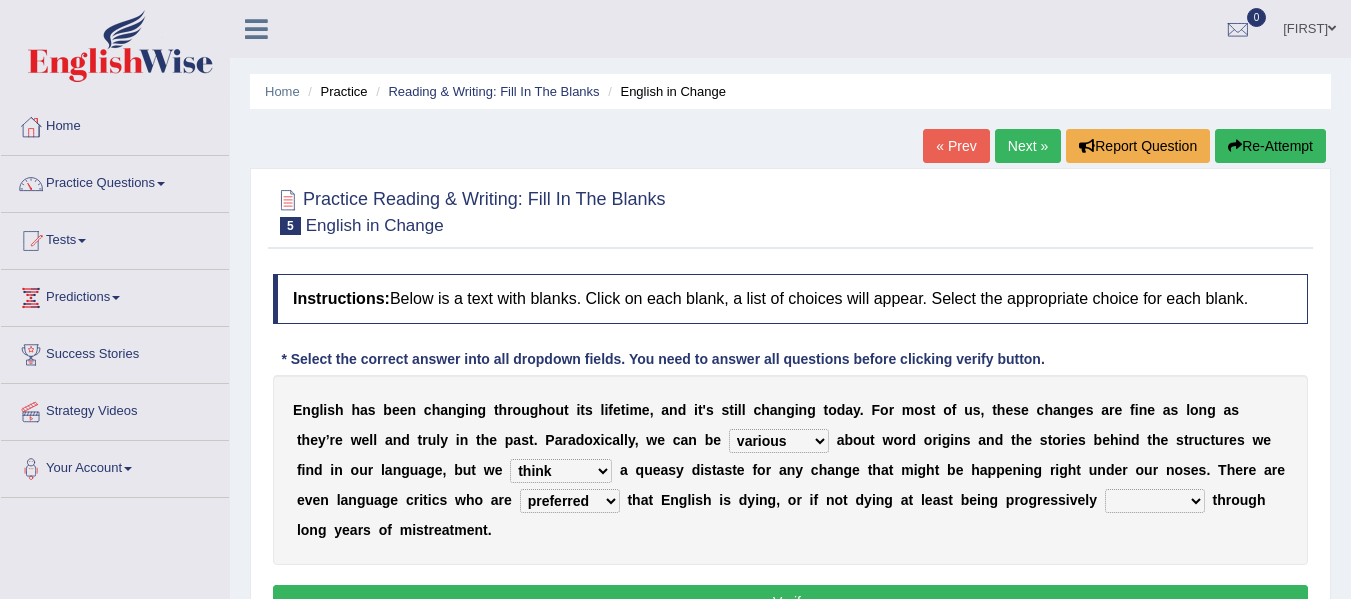 click on "saged graded stayed damaged" at bounding box center (1155, 501) 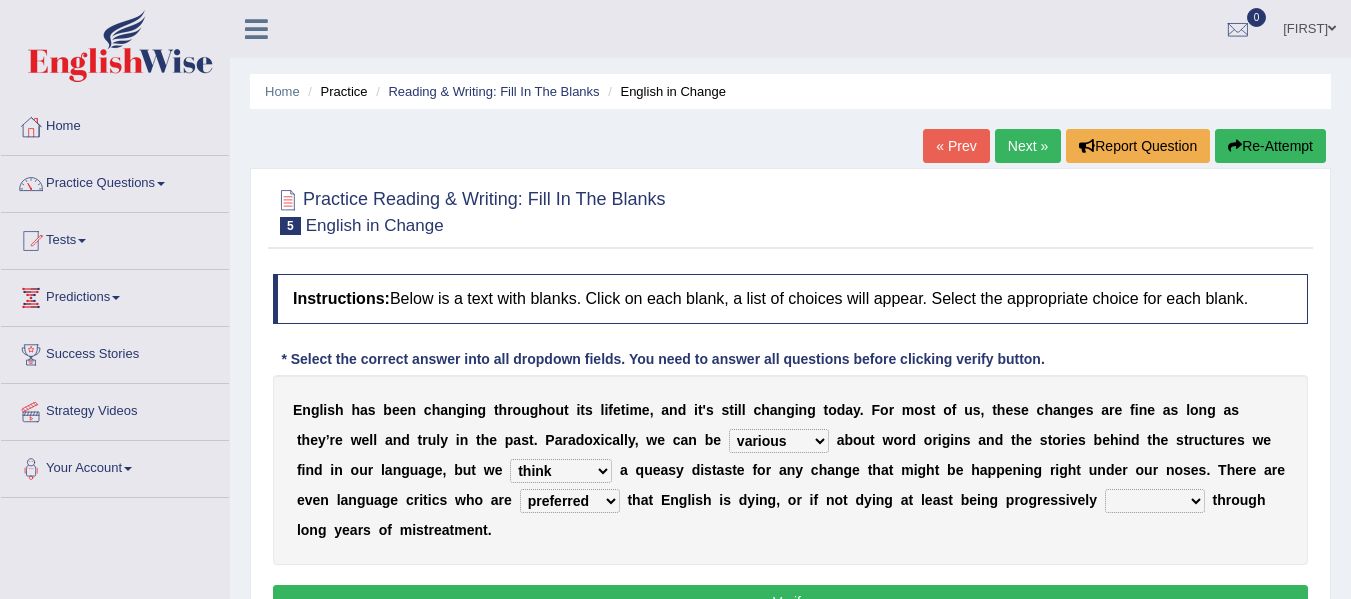 select on "stayed" 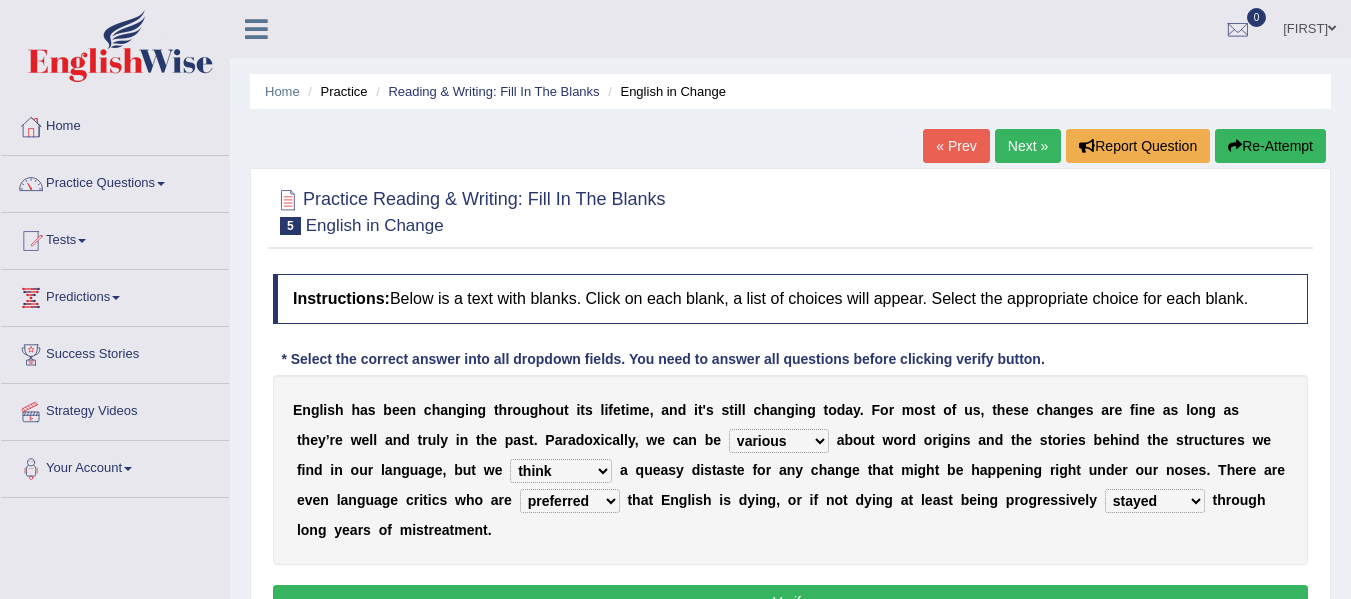 click on "saged graded stayed damaged" at bounding box center (1155, 501) 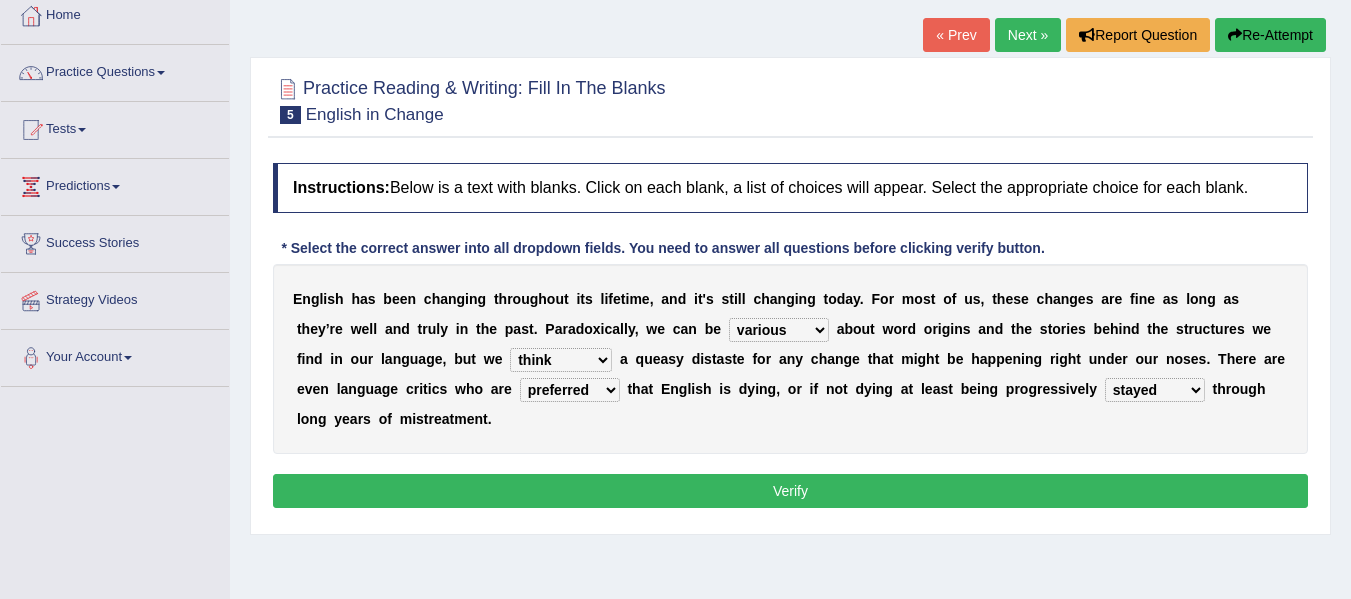 scroll, scrollTop: 120, scrollLeft: 0, axis: vertical 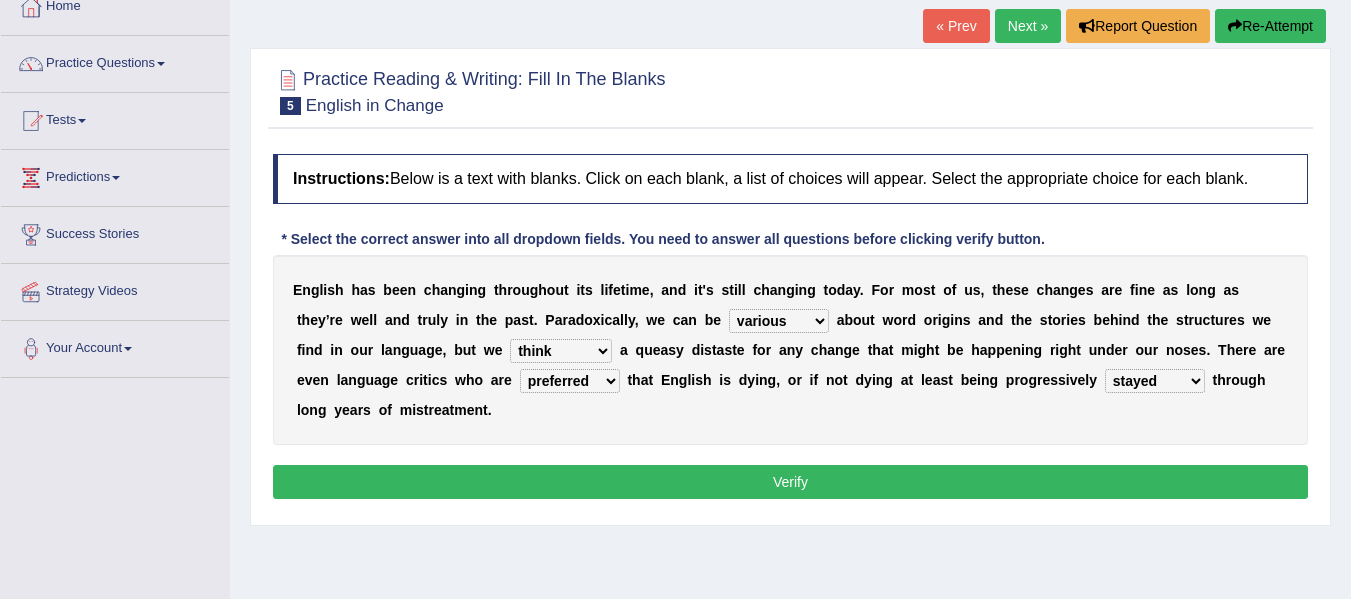 click on "curious various emaculate stipulate" at bounding box center [779, 321] 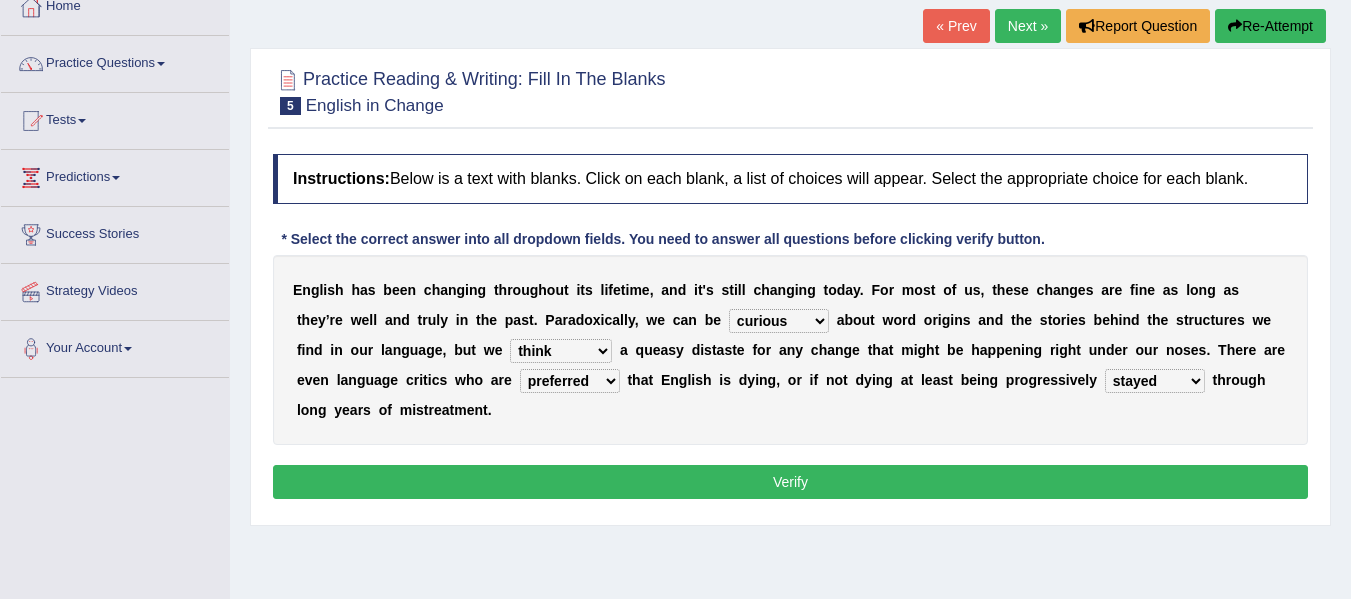click on "curious various emaculate stipulate" at bounding box center (779, 321) 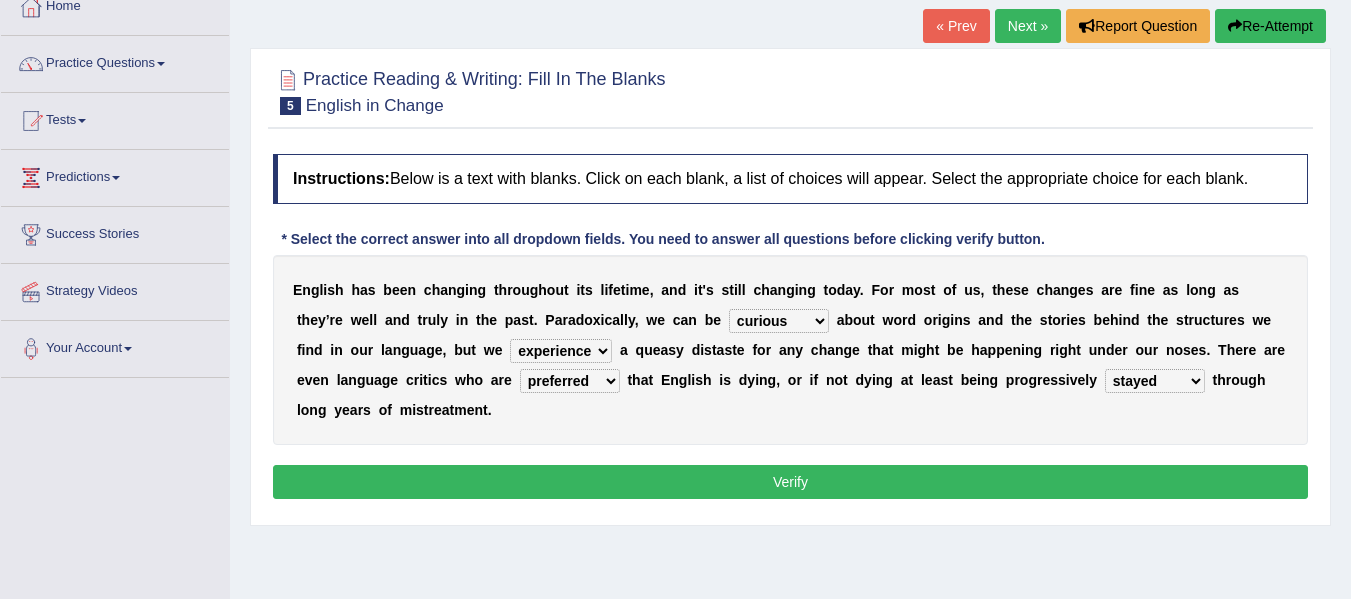click on "experience think bring enhance" at bounding box center [561, 351] 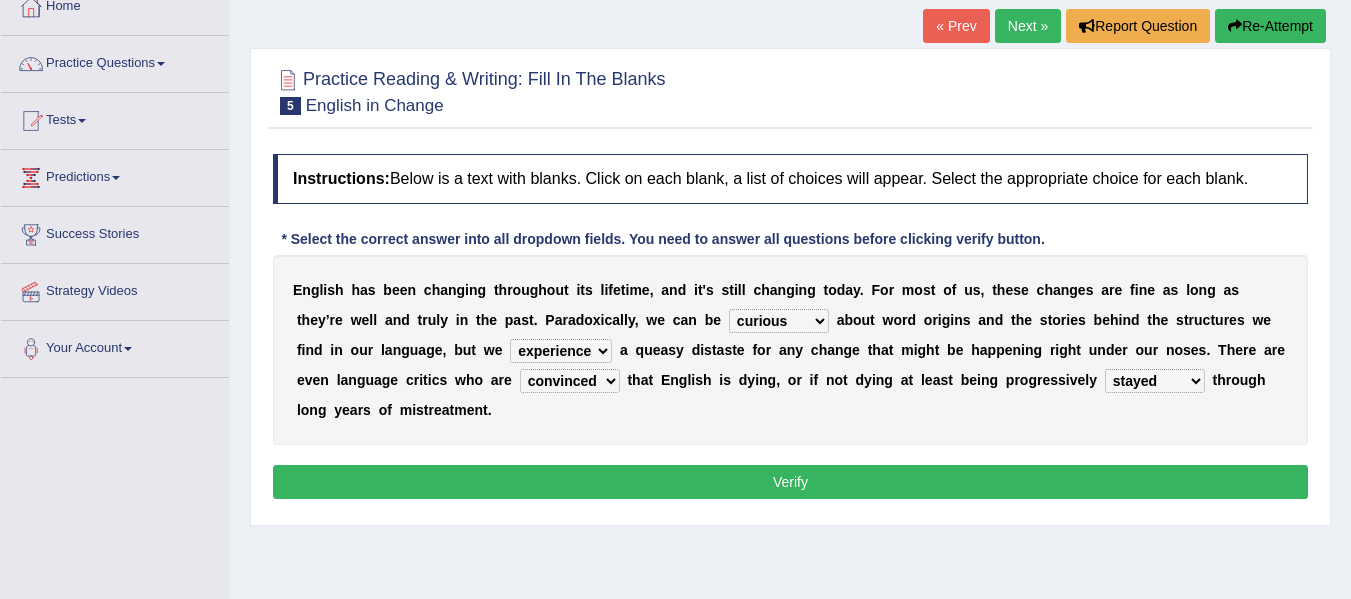 click on "preferred helped treated convinced" at bounding box center [570, 381] 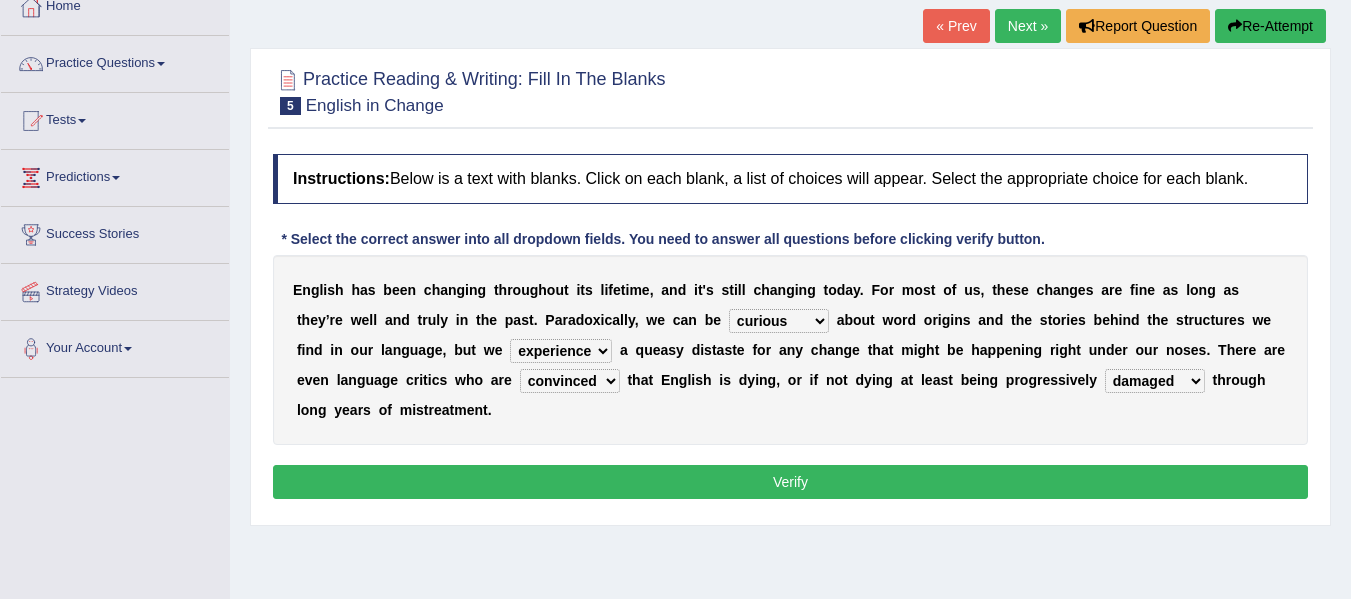 click on "saged graded stayed damaged" at bounding box center (1155, 381) 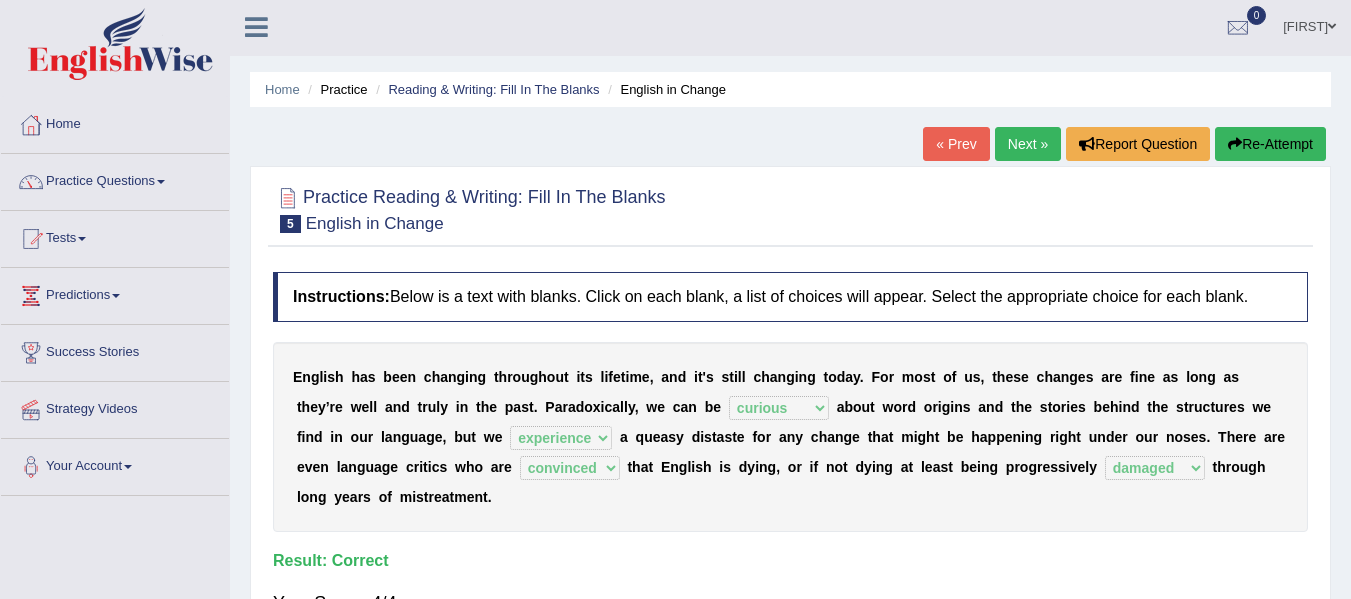 scroll, scrollTop: 0, scrollLeft: 0, axis: both 